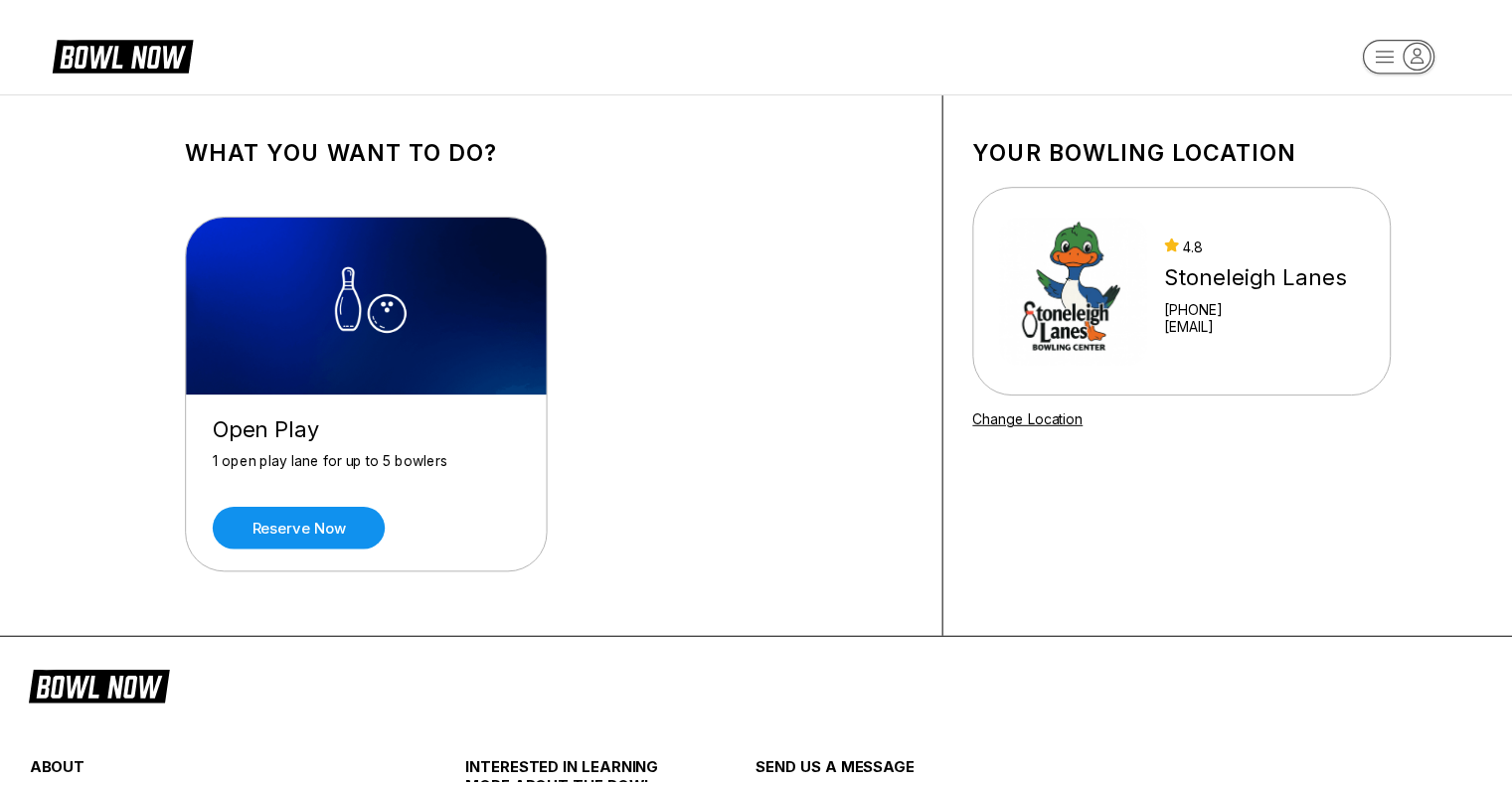 scroll, scrollTop: 0, scrollLeft: 0, axis: both 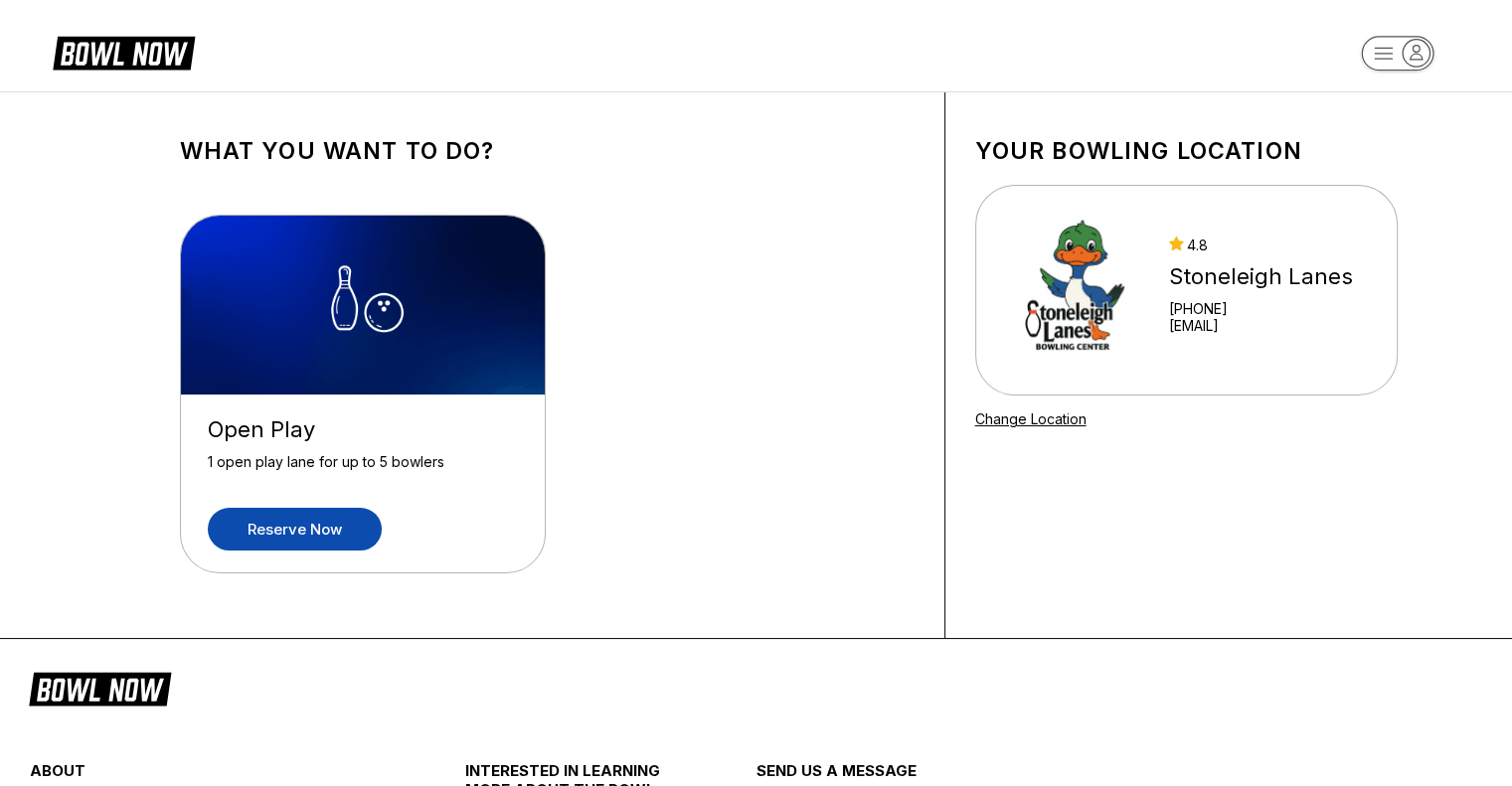 click on "Reserve now" at bounding box center (294, 529) 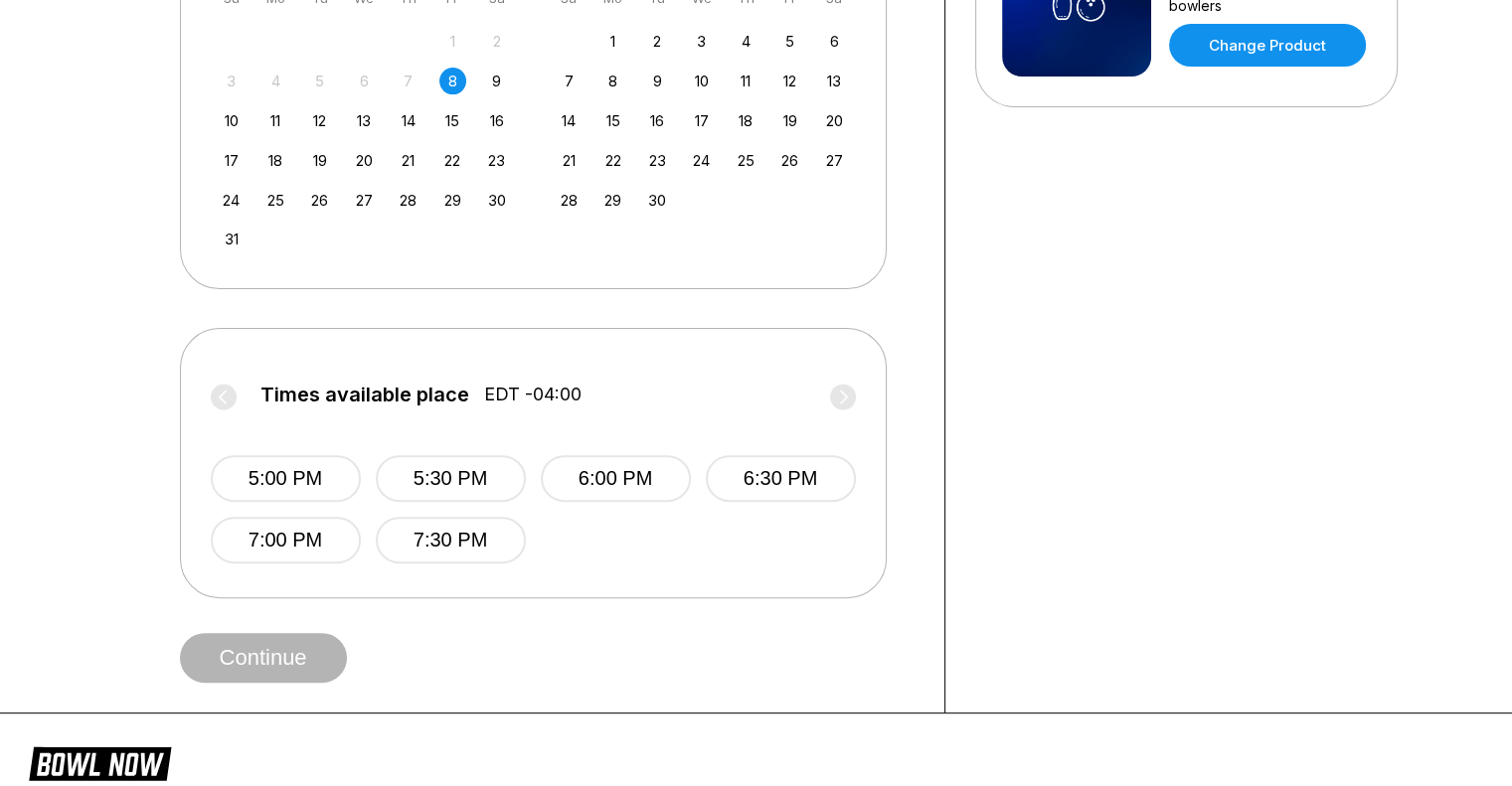 scroll, scrollTop: 596, scrollLeft: 0, axis: vertical 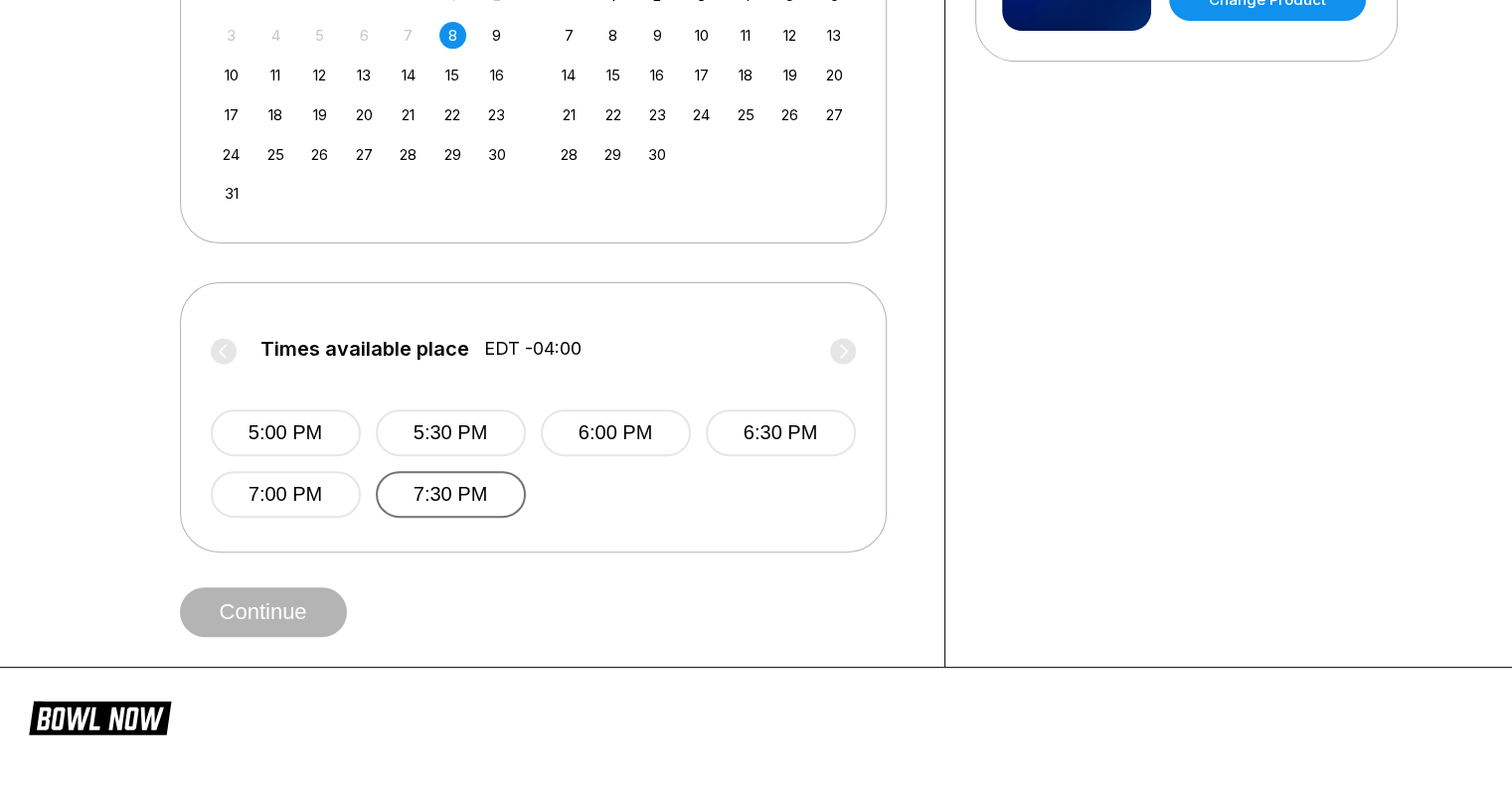 click on "7:30 PM" at bounding box center (450, 494) 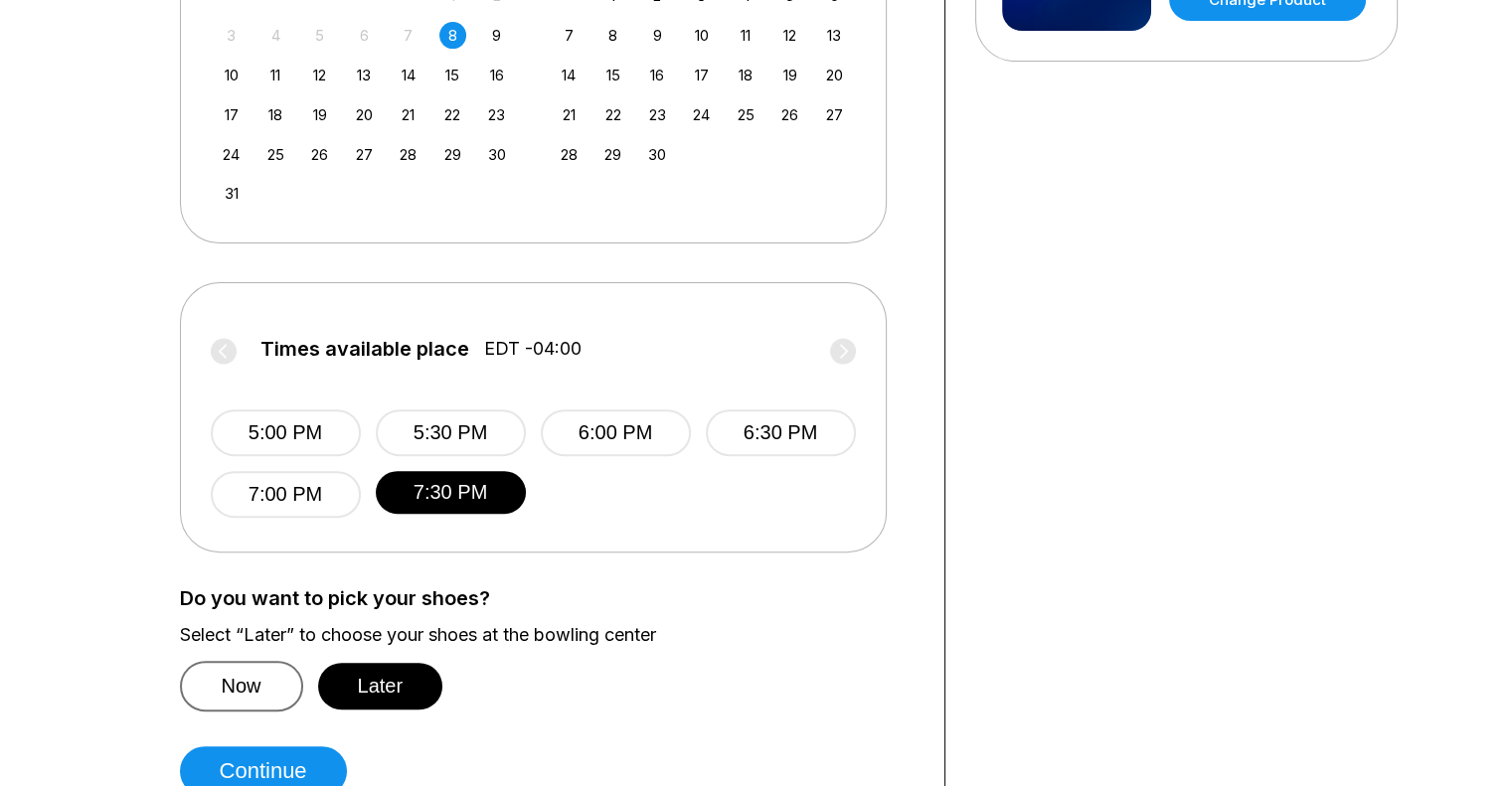 click on "Now" at bounding box center [242, 686] 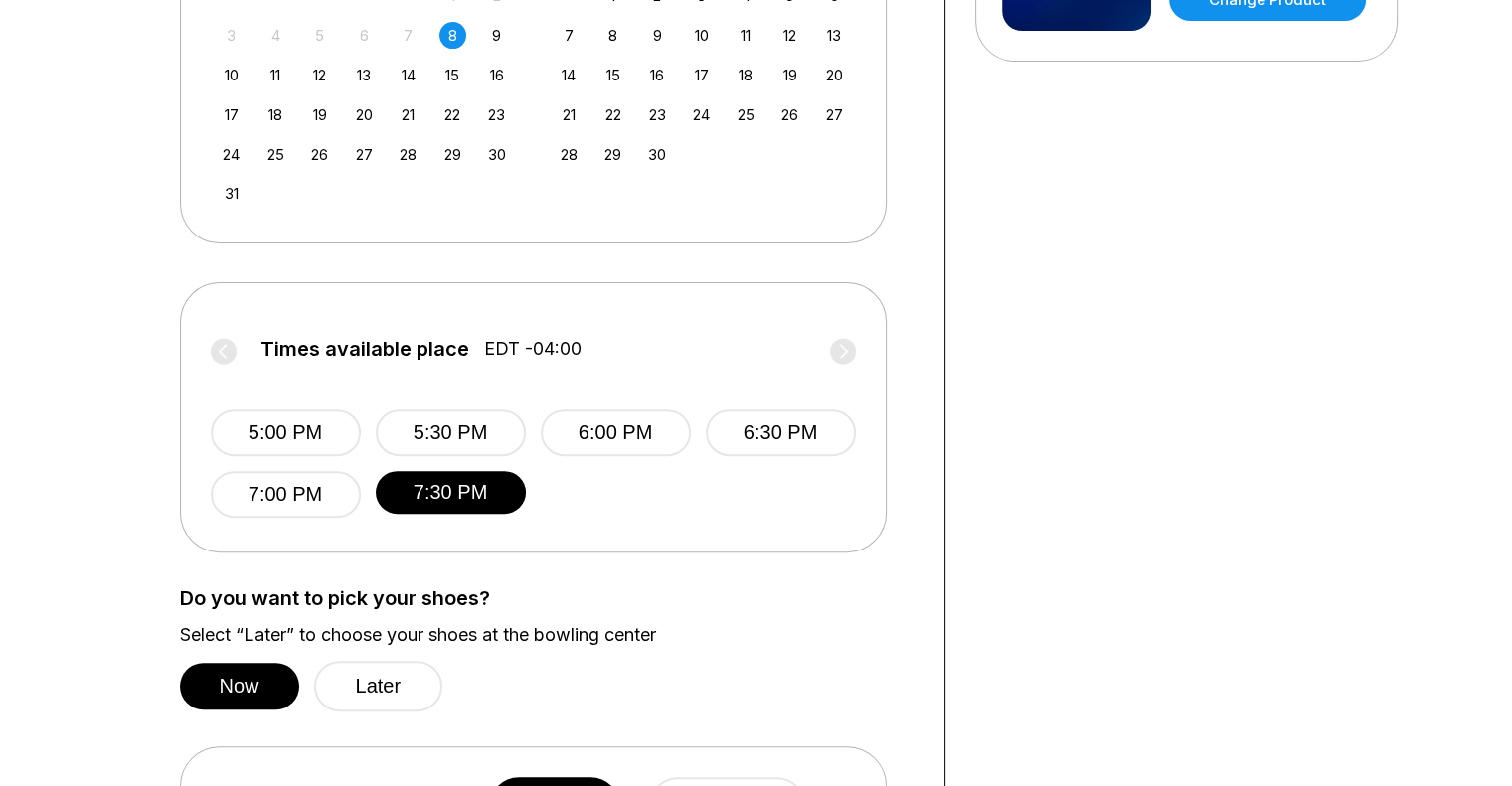 scroll, scrollTop: 795, scrollLeft: 0, axis: vertical 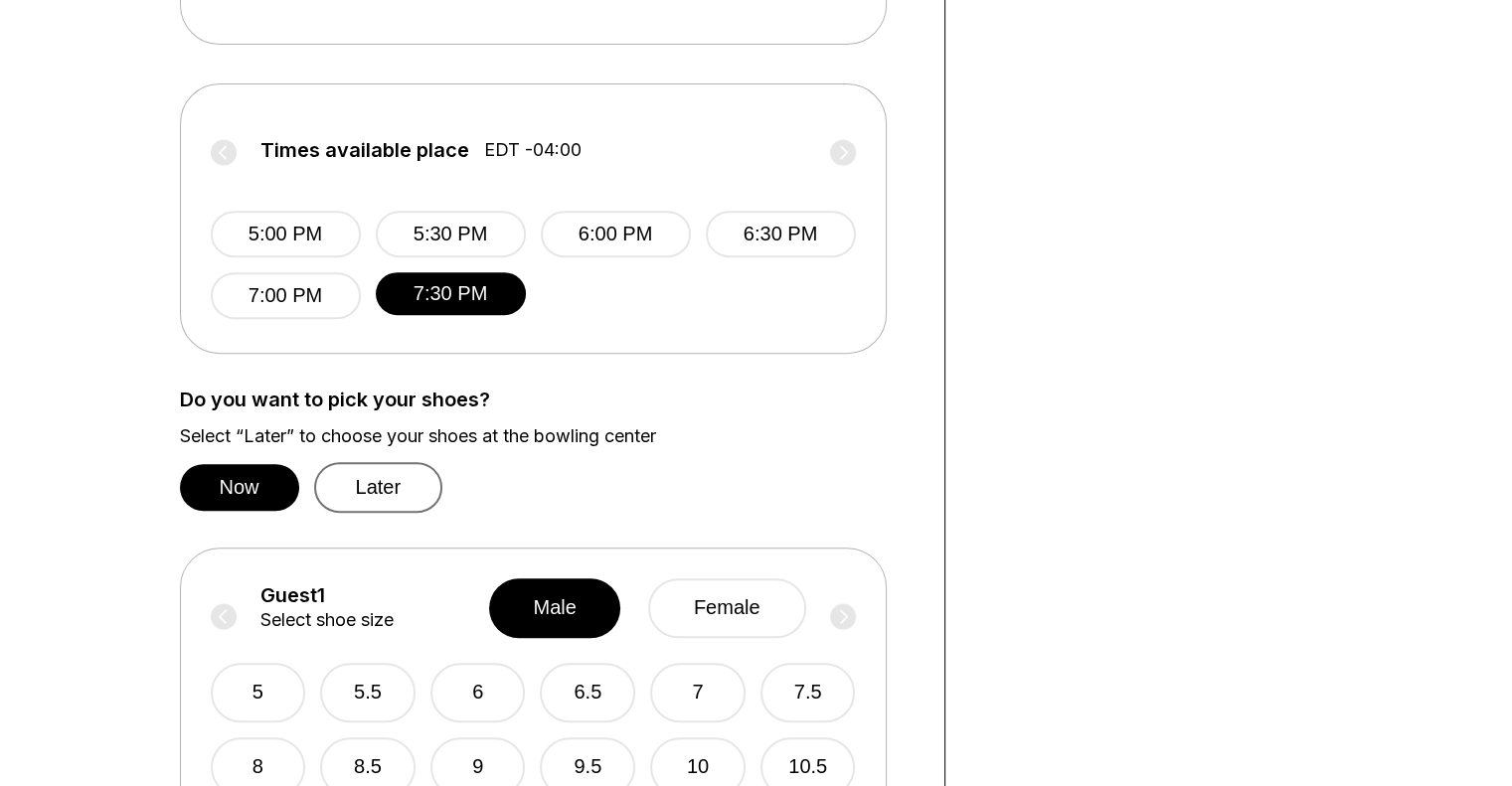 click on "Later" at bounding box center [379, 487] 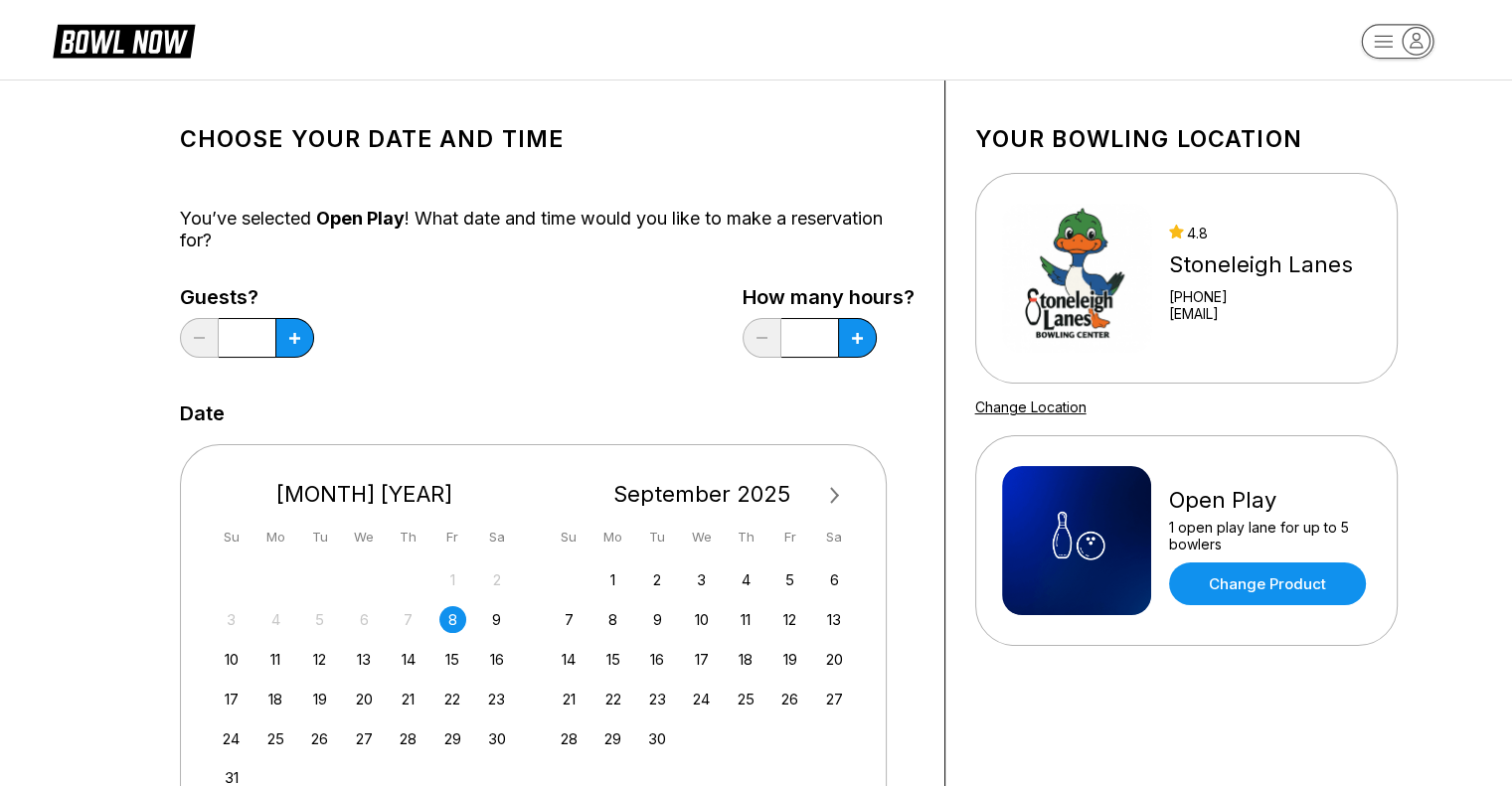 scroll, scrollTop: 0, scrollLeft: 0, axis: both 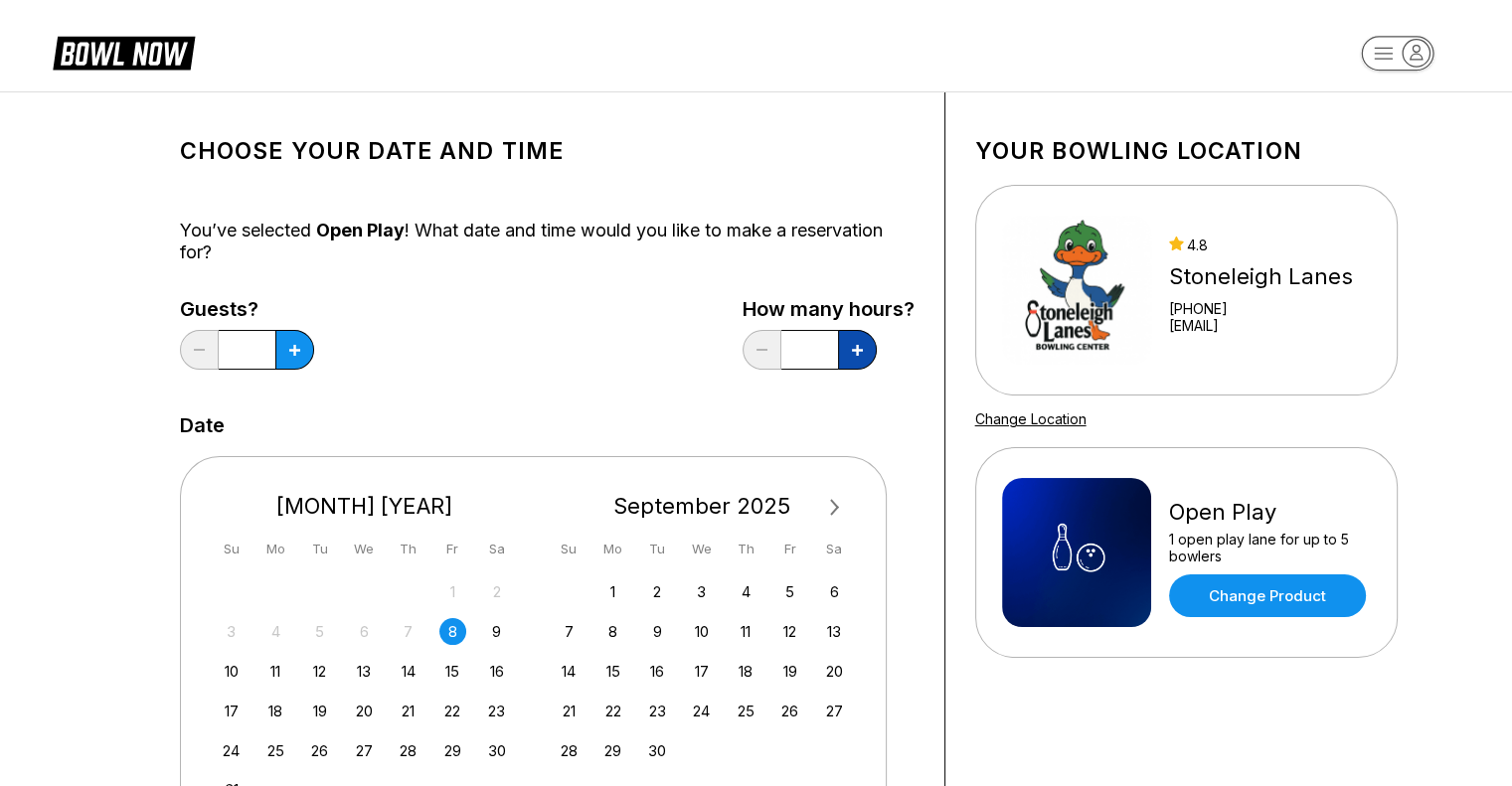 click 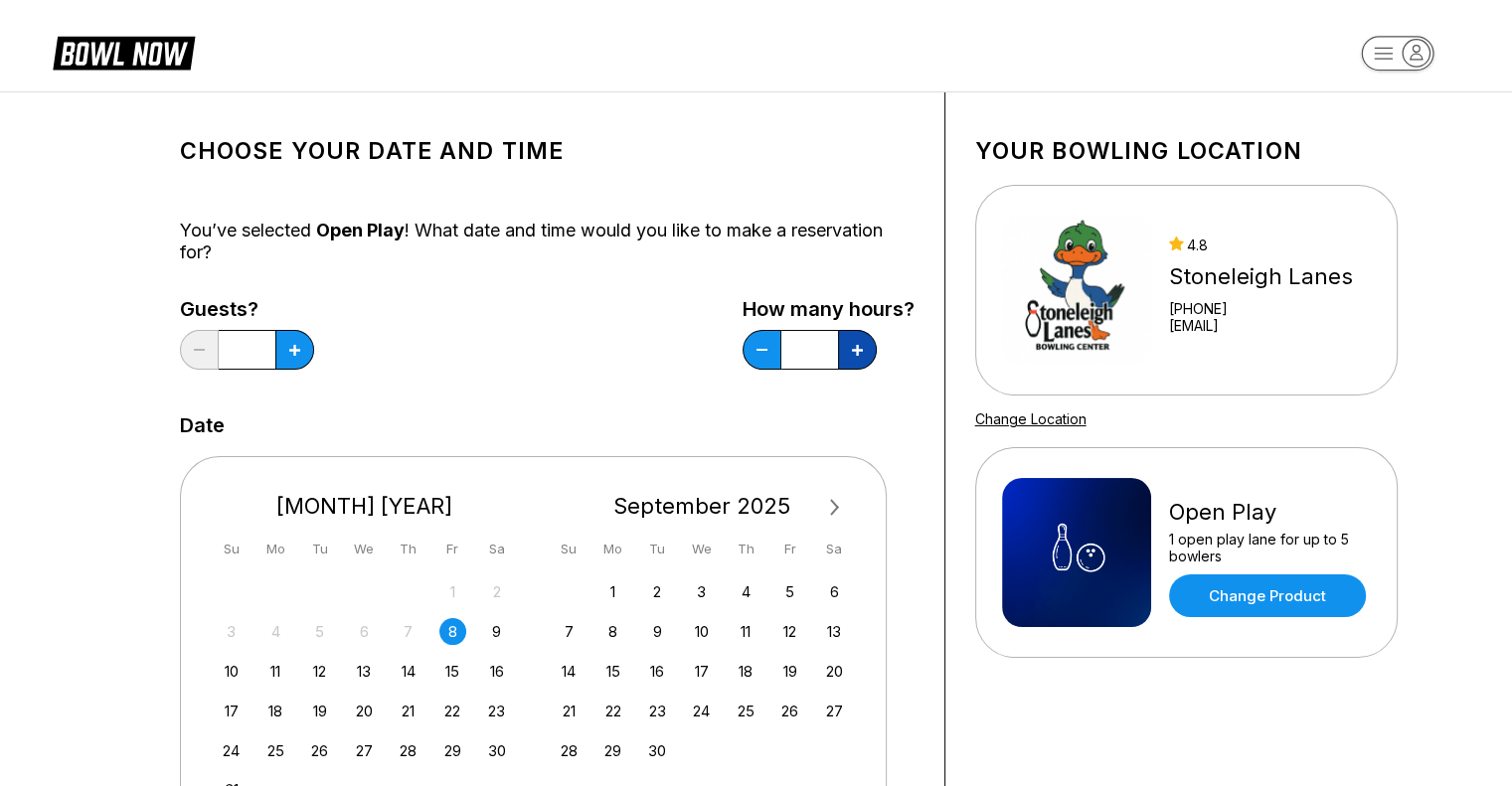 click 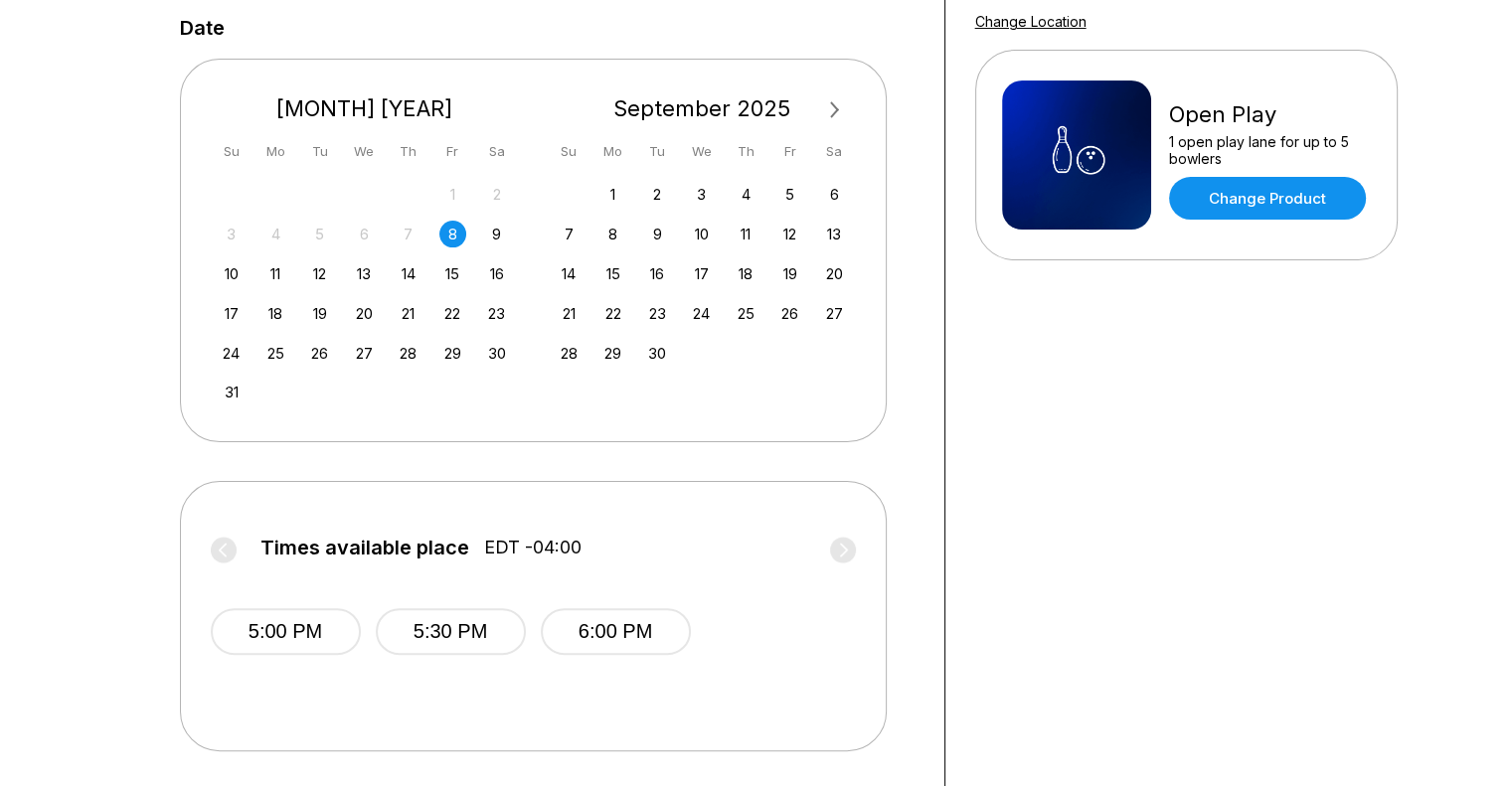 scroll, scrollTop: 298, scrollLeft: 0, axis: vertical 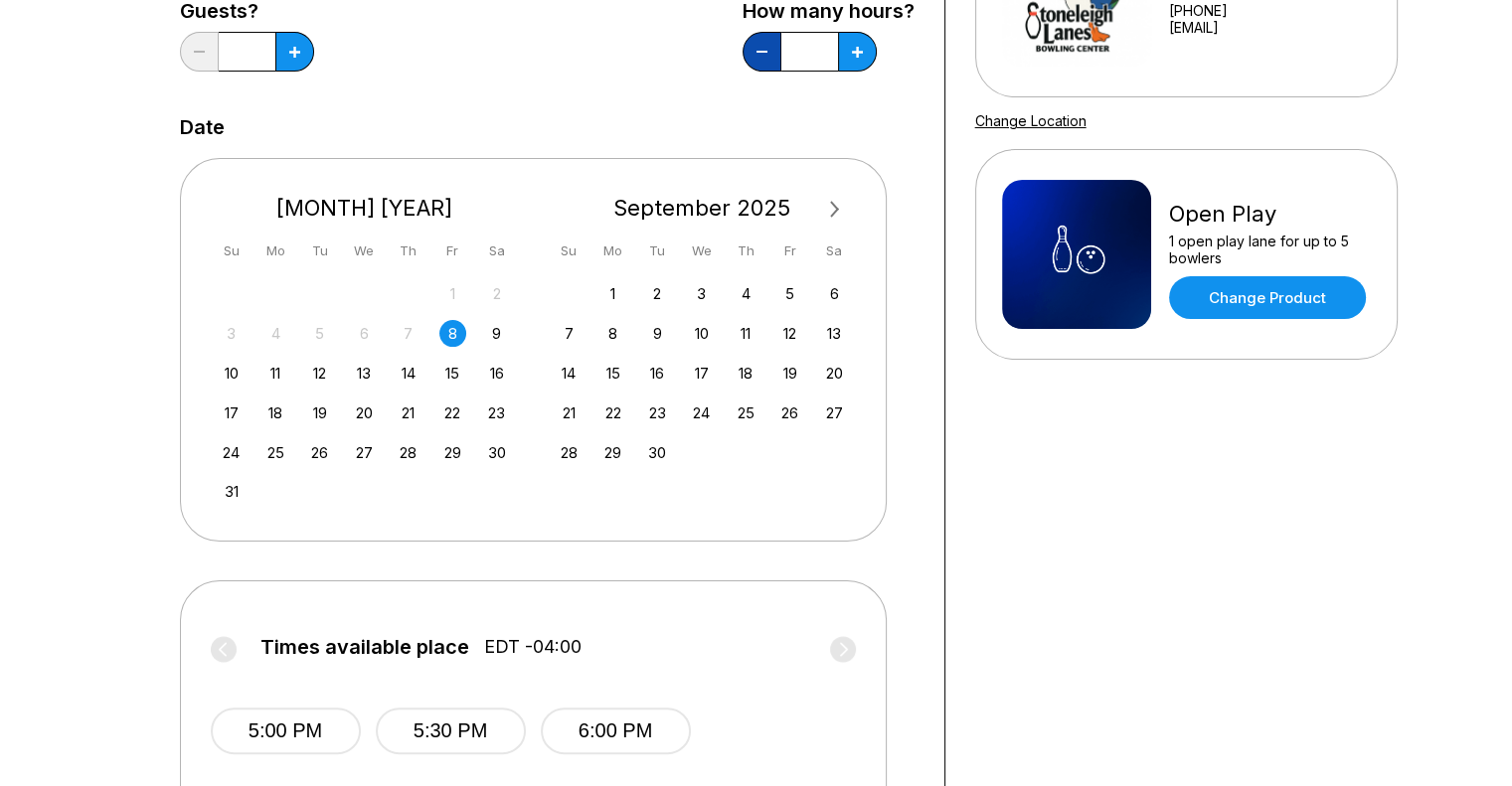 click at bounding box center [199, 52] 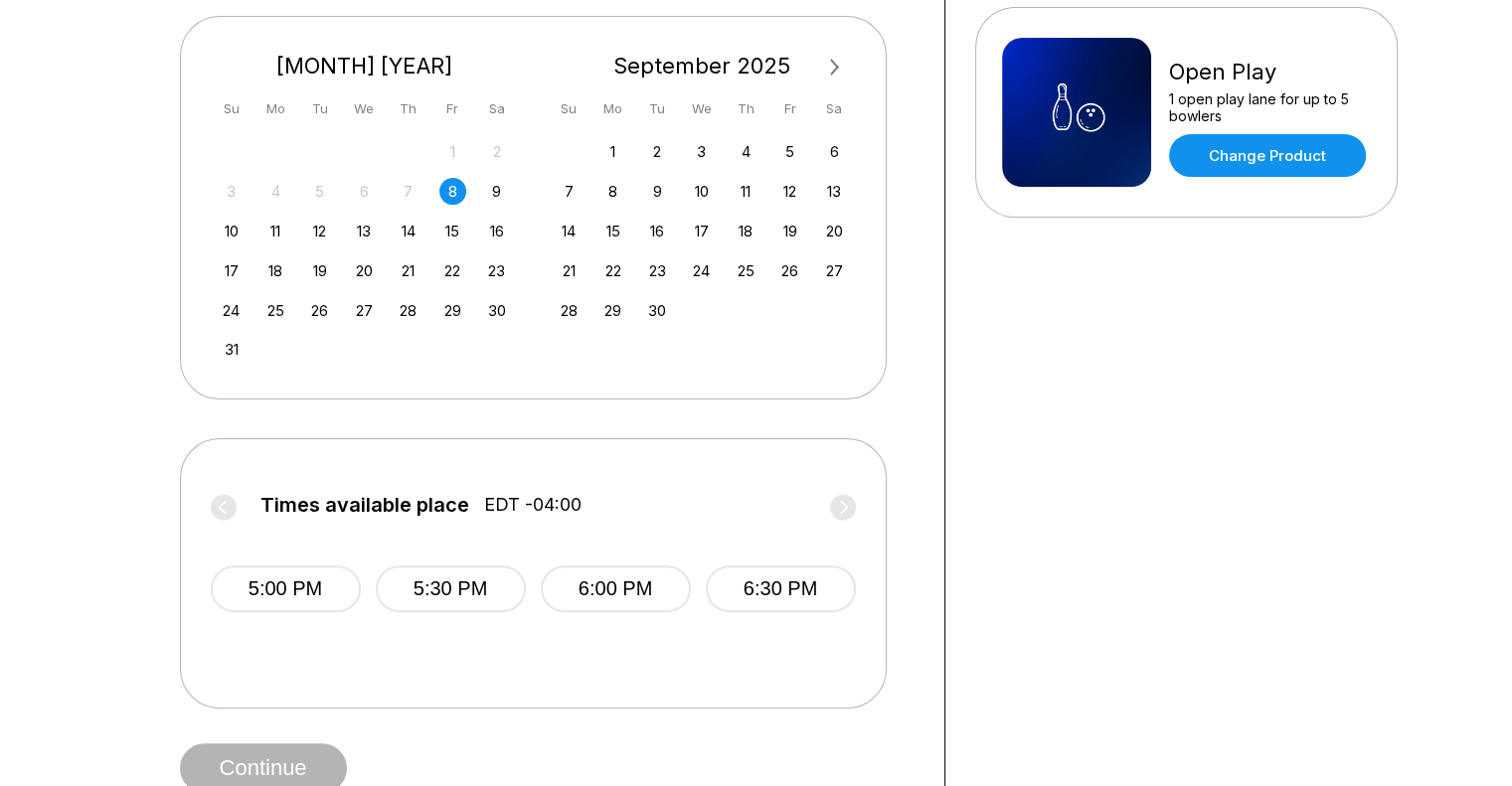 scroll, scrollTop: 298, scrollLeft: 0, axis: vertical 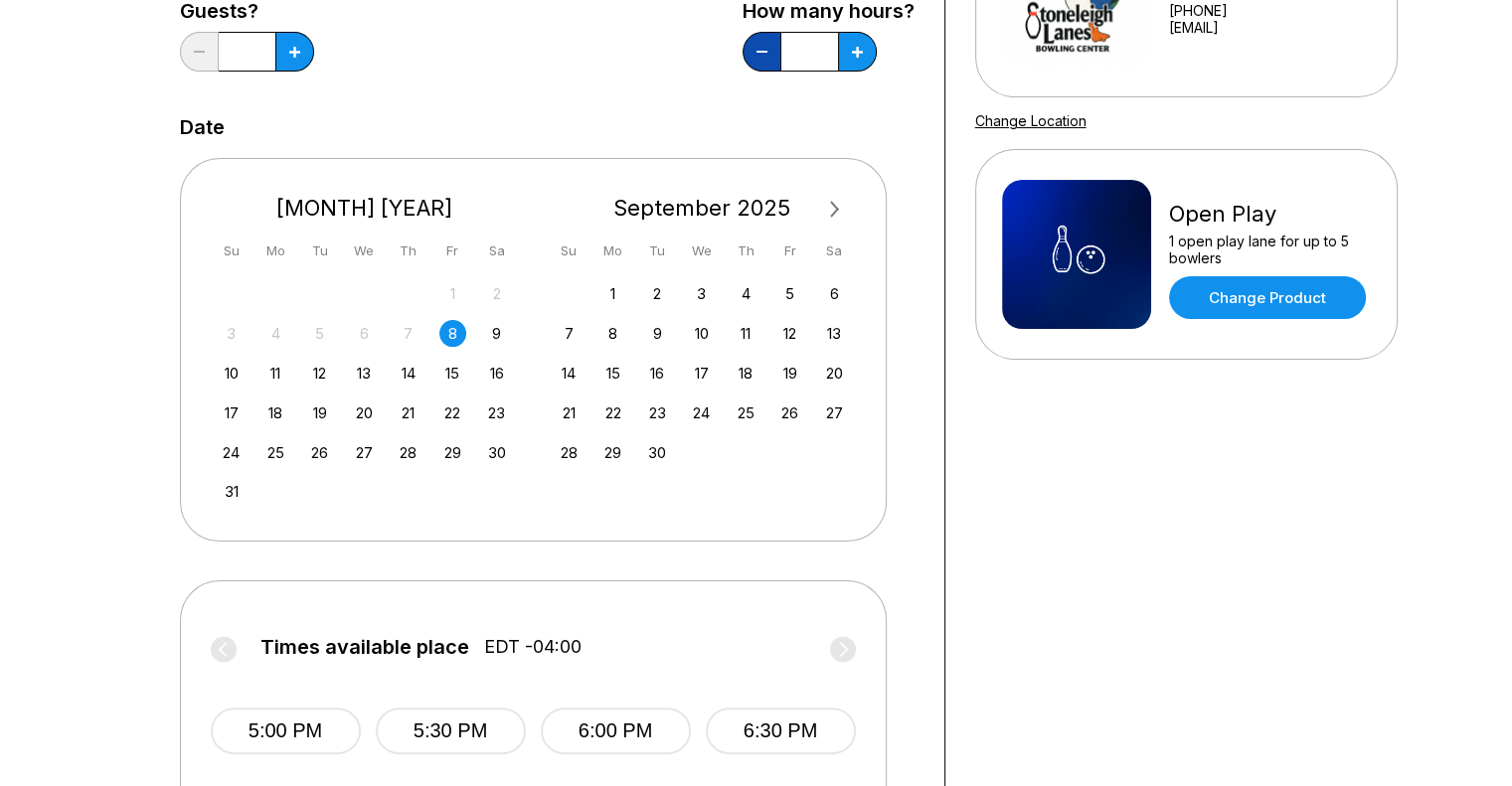 click at bounding box center [199, 52] 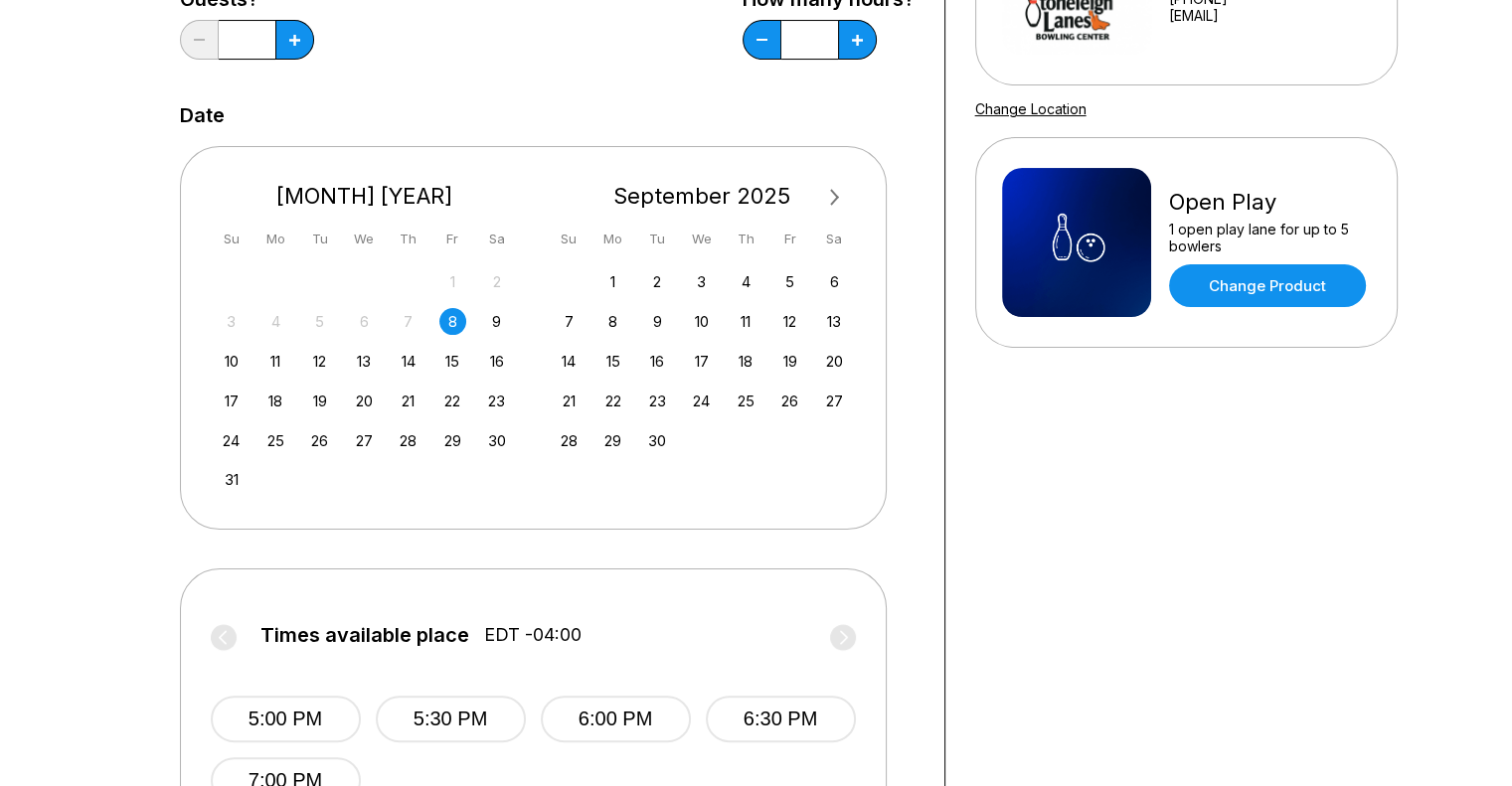 scroll, scrollTop: 298, scrollLeft: 0, axis: vertical 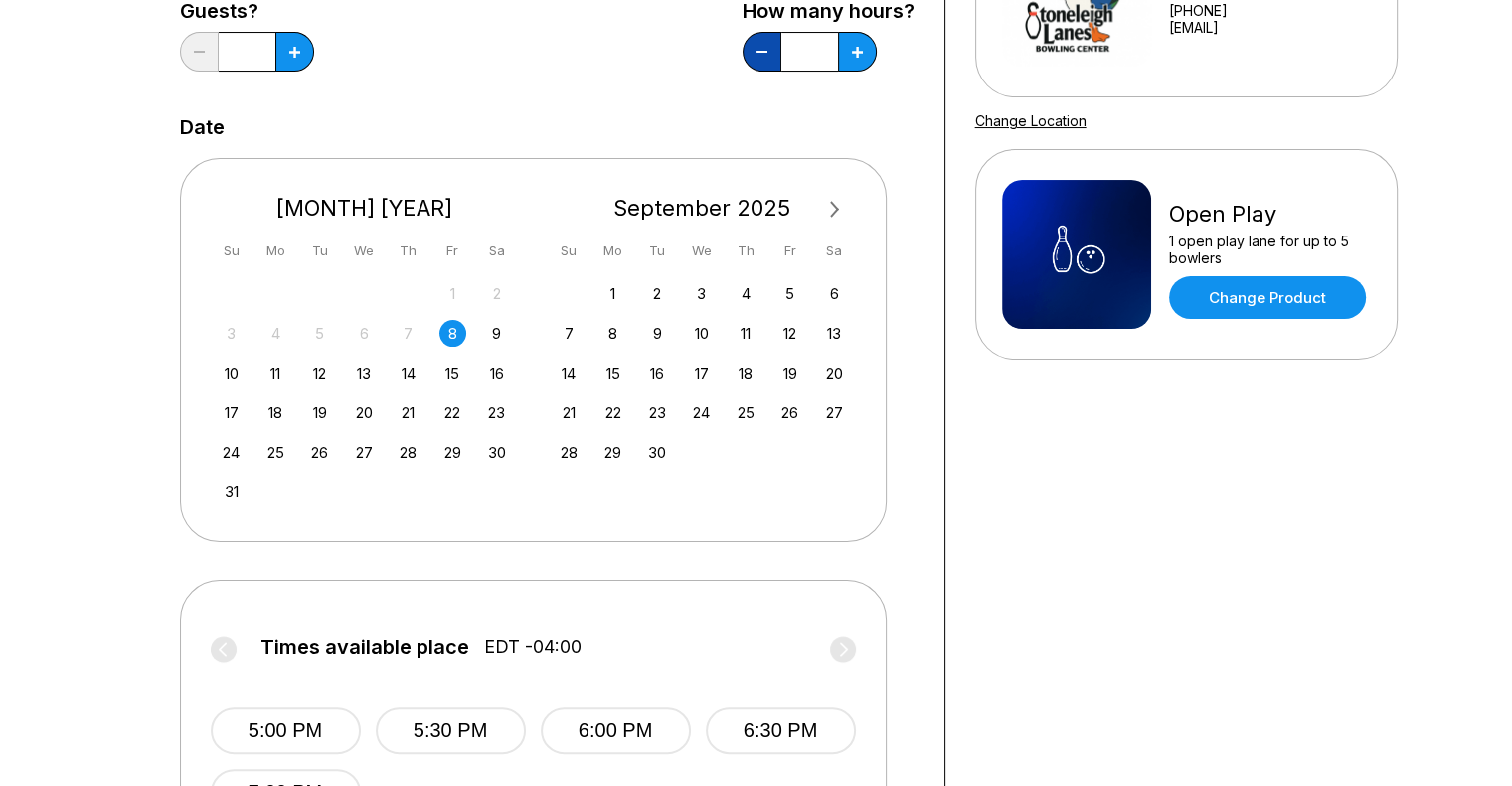 click at bounding box center [199, 52] 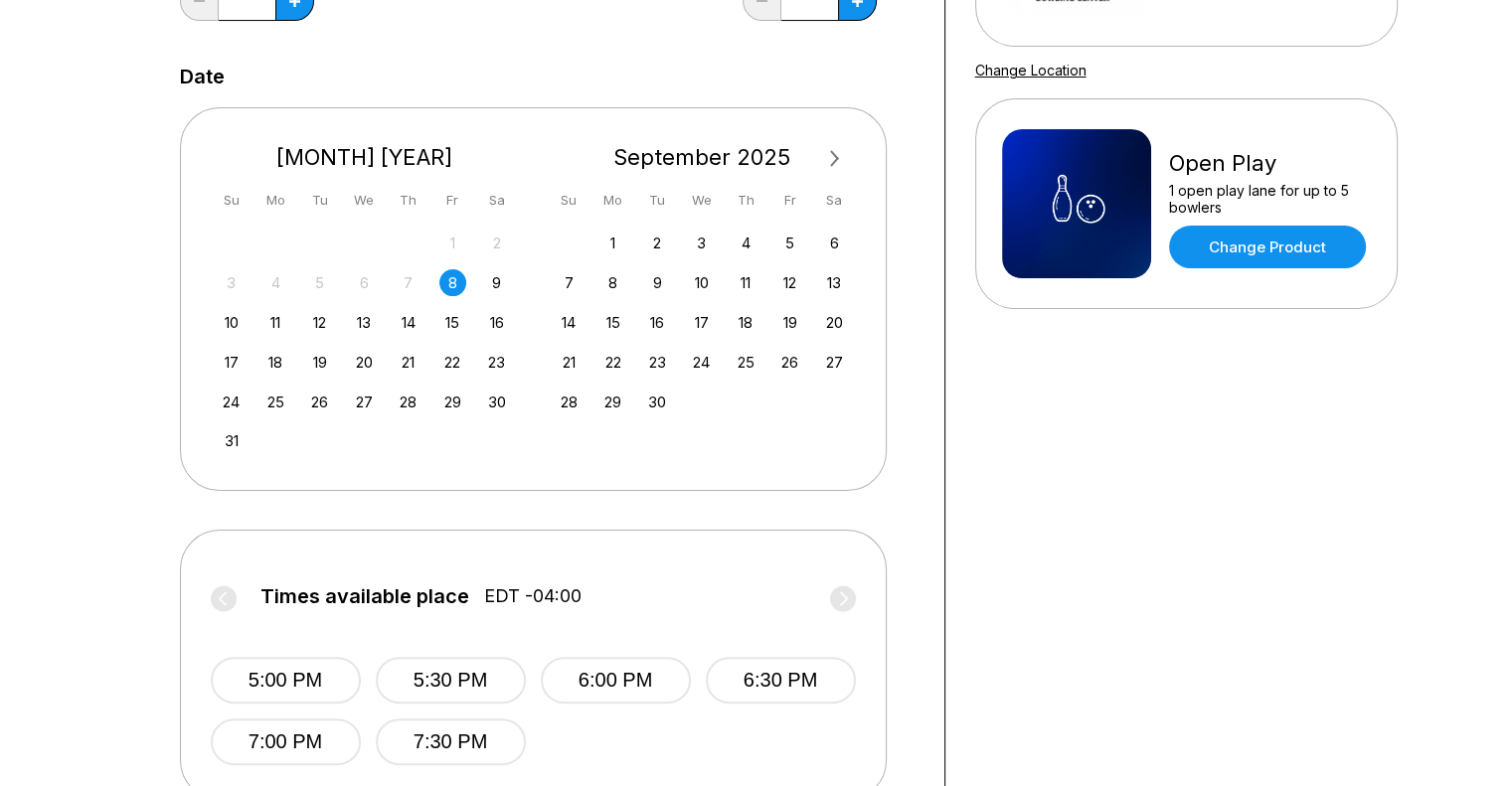 scroll, scrollTop: 298, scrollLeft: 0, axis: vertical 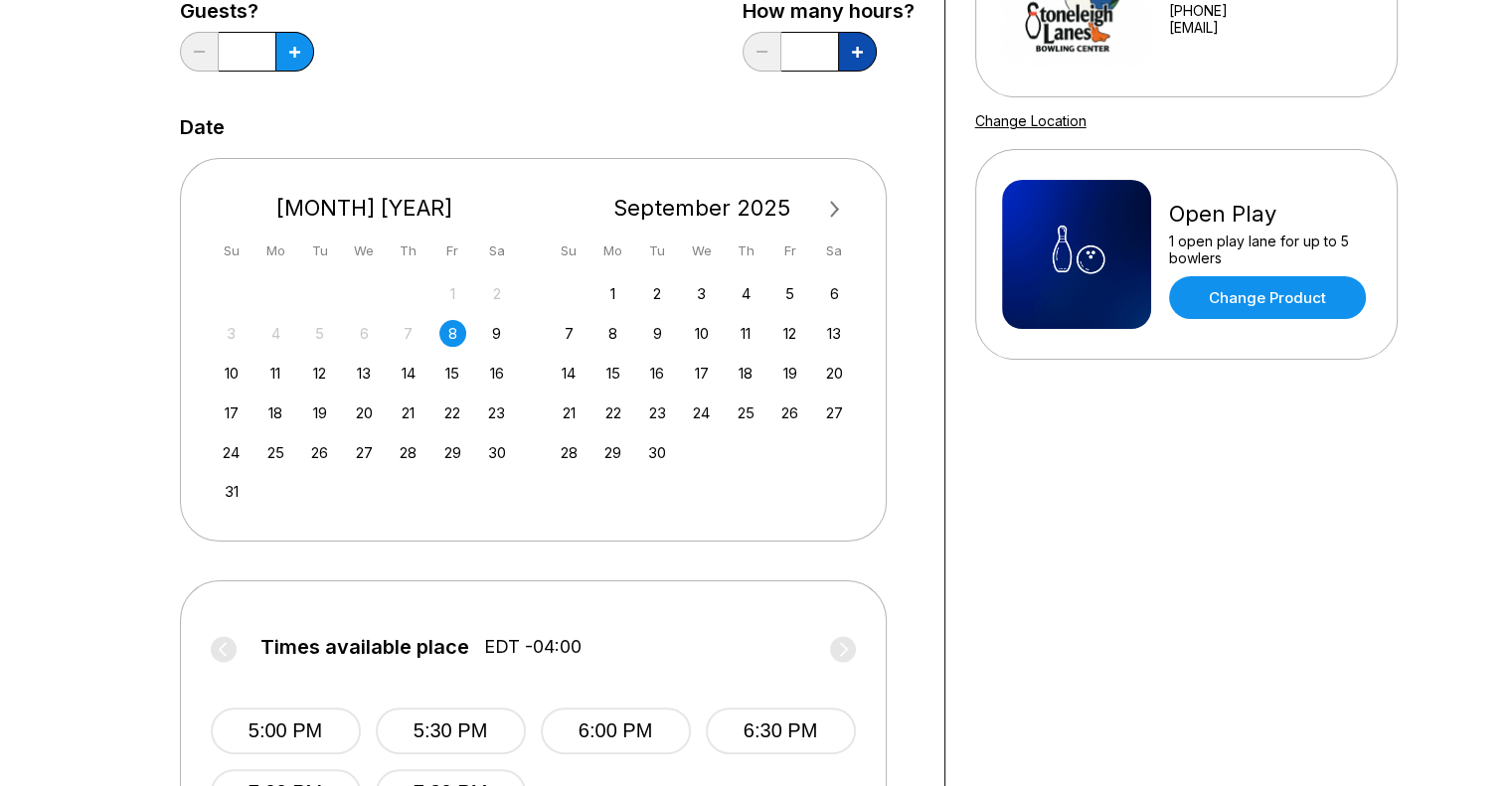 click 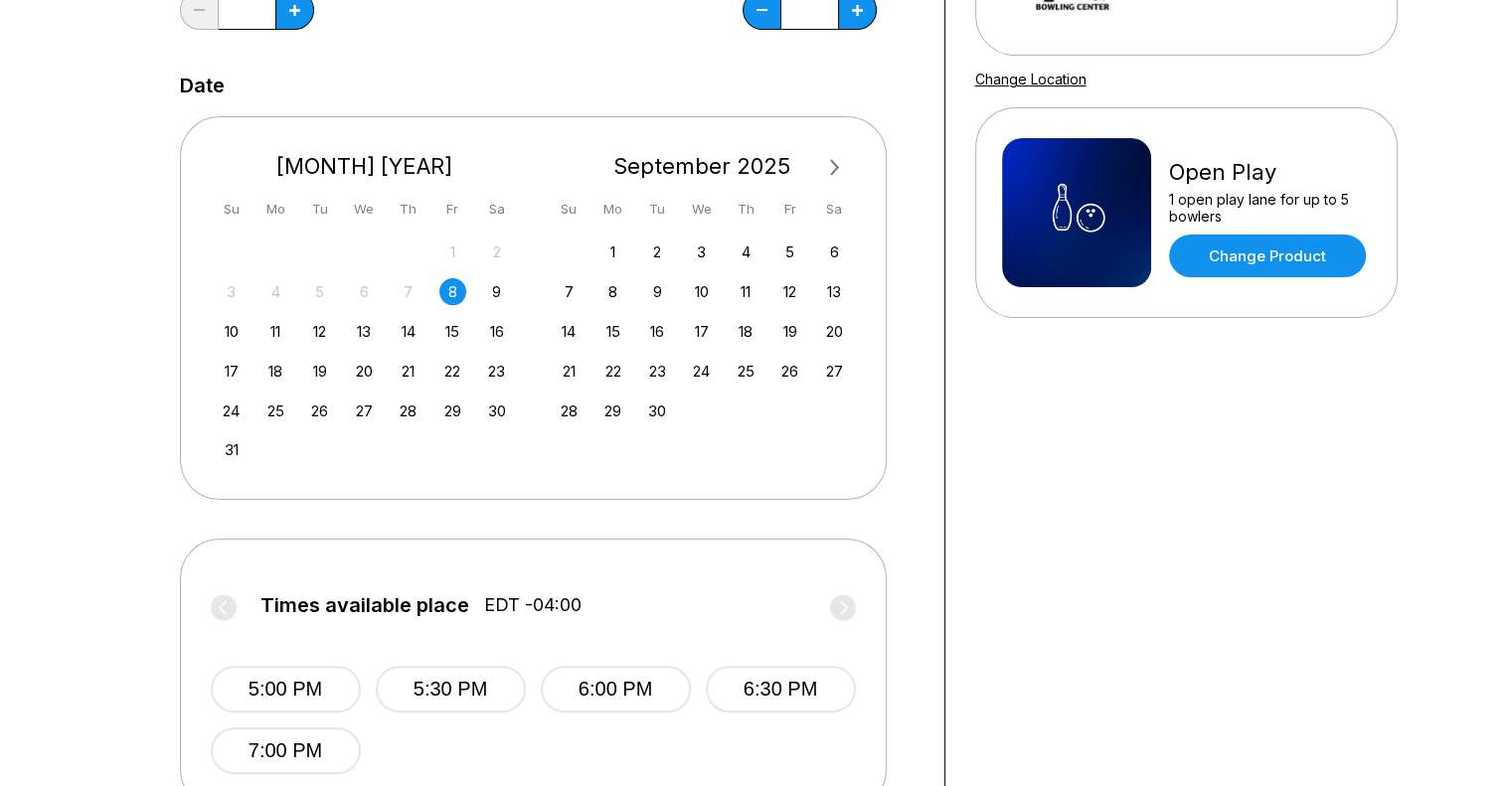 scroll, scrollTop: 298, scrollLeft: 0, axis: vertical 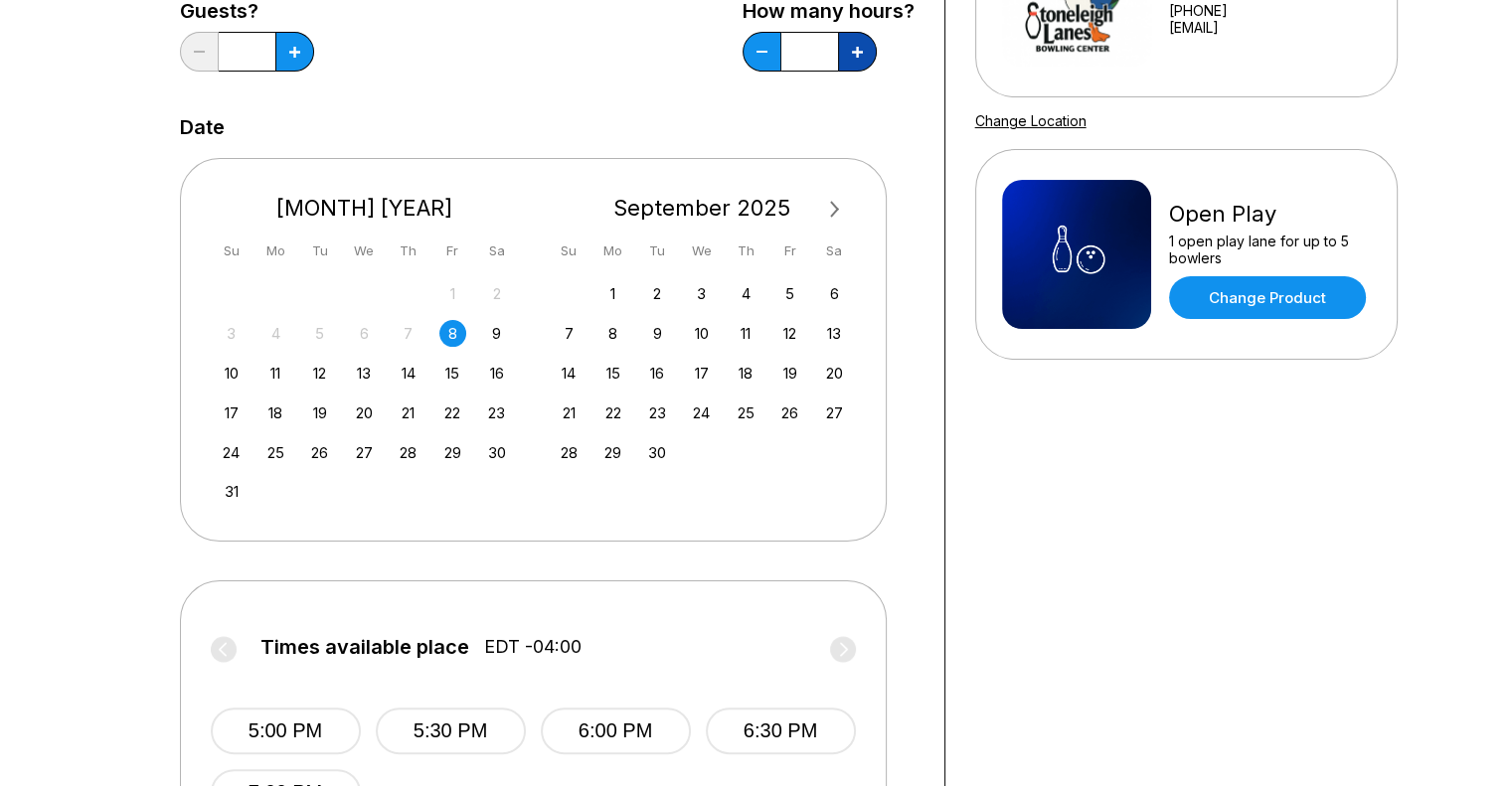 click 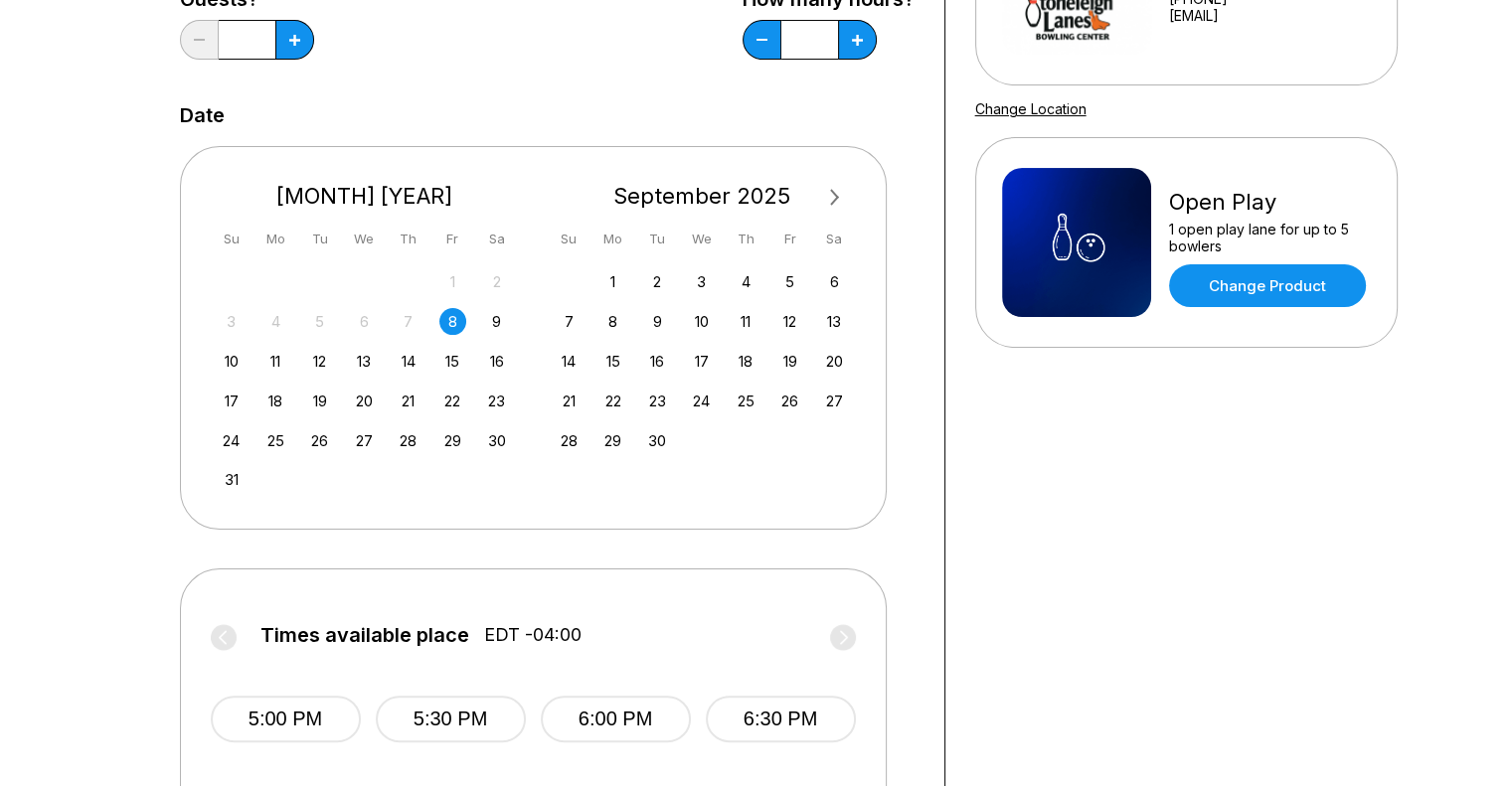 scroll, scrollTop: 298, scrollLeft: 0, axis: vertical 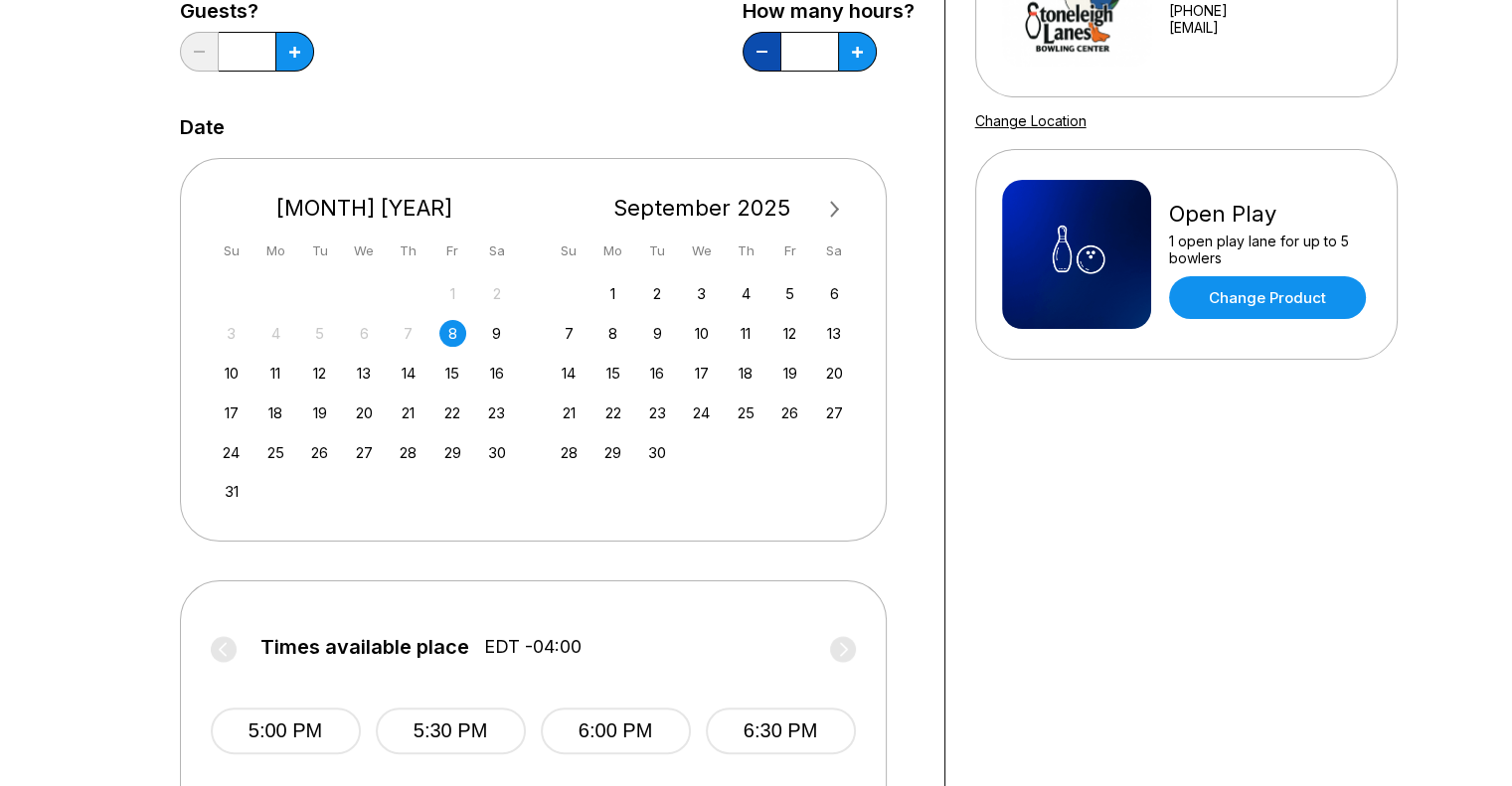 click at bounding box center [199, 52] 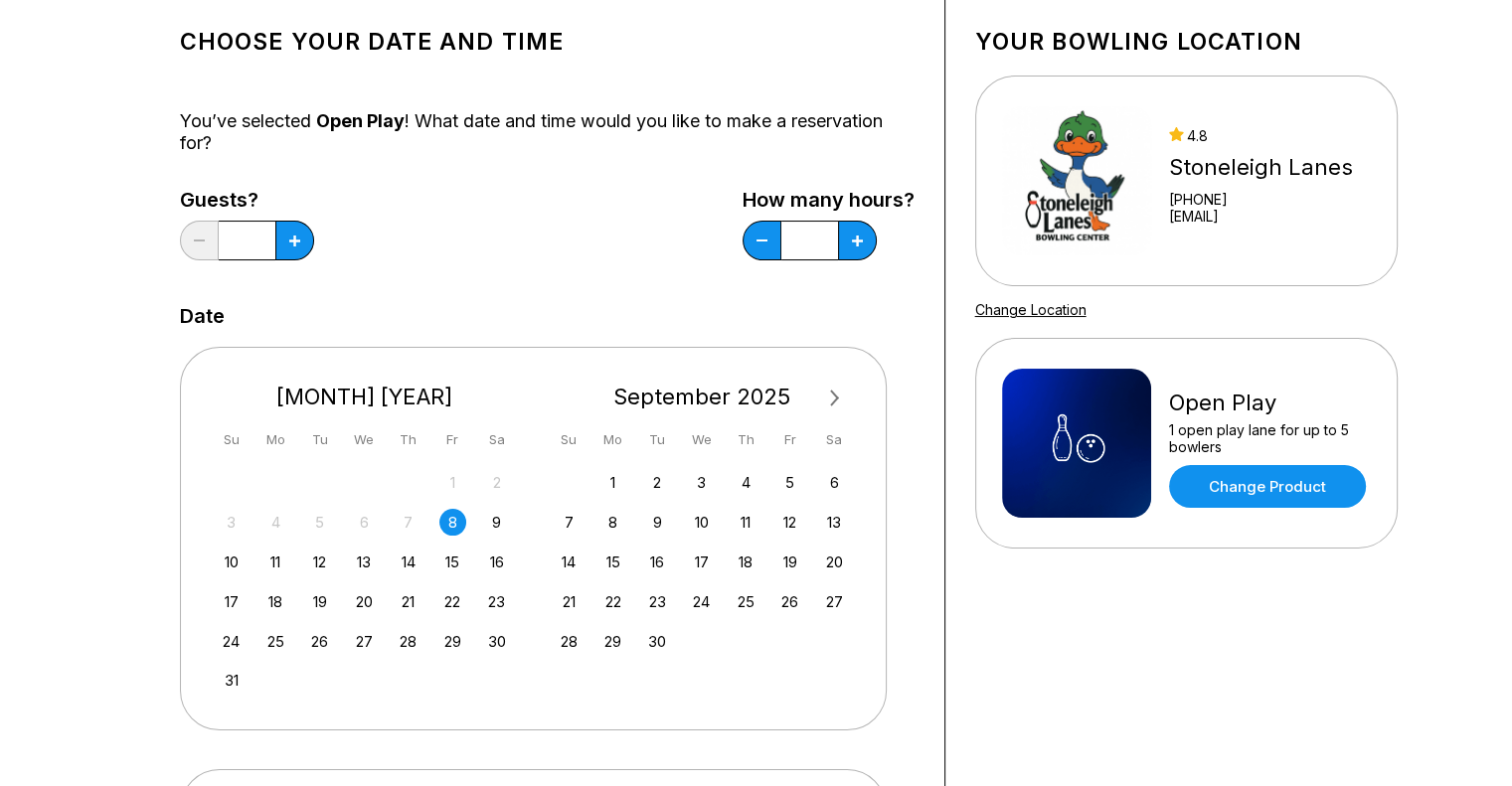 scroll, scrollTop: 99, scrollLeft: 0, axis: vertical 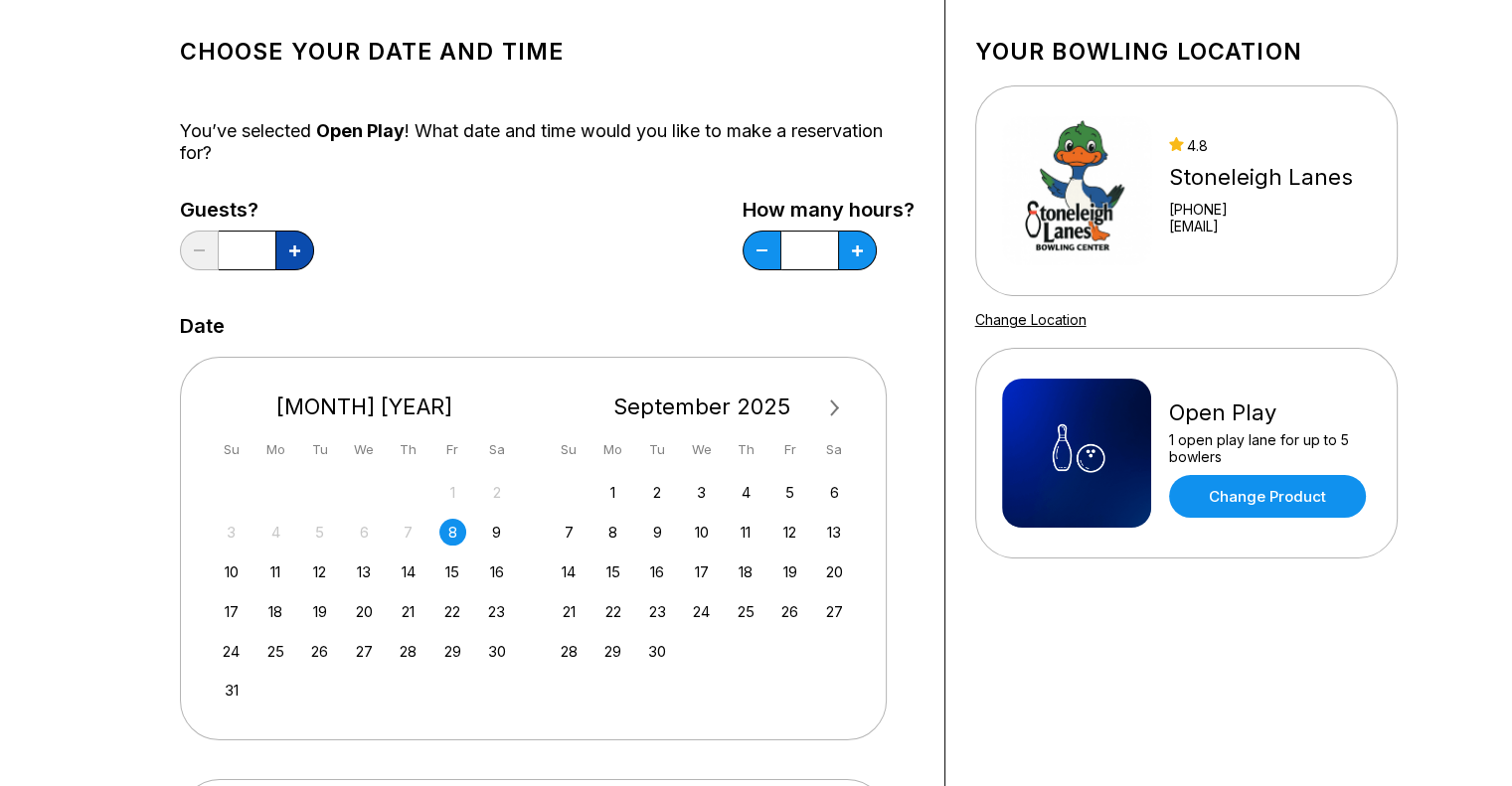 click 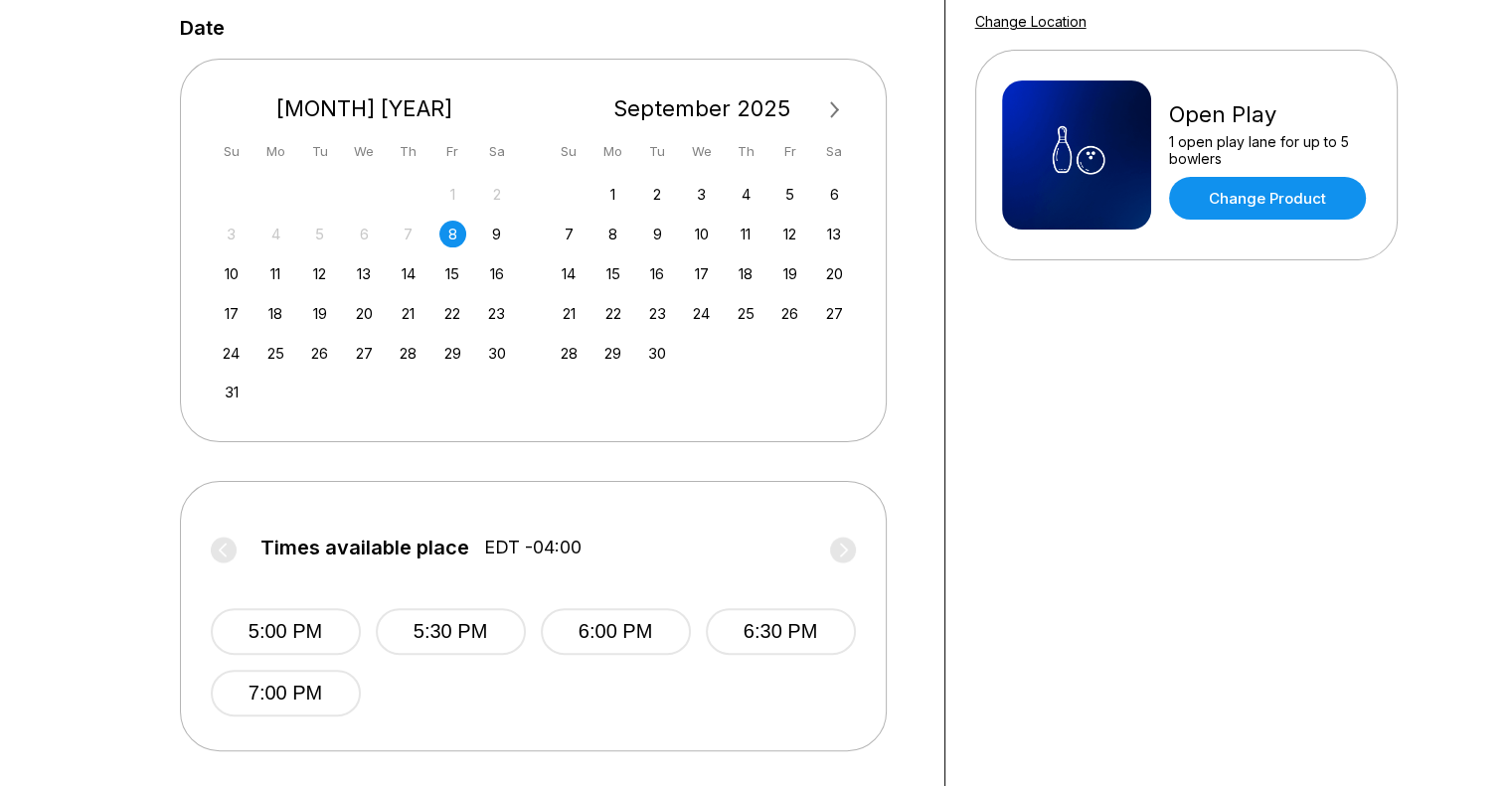 scroll, scrollTop: 199, scrollLeft: 0, axis: vertical 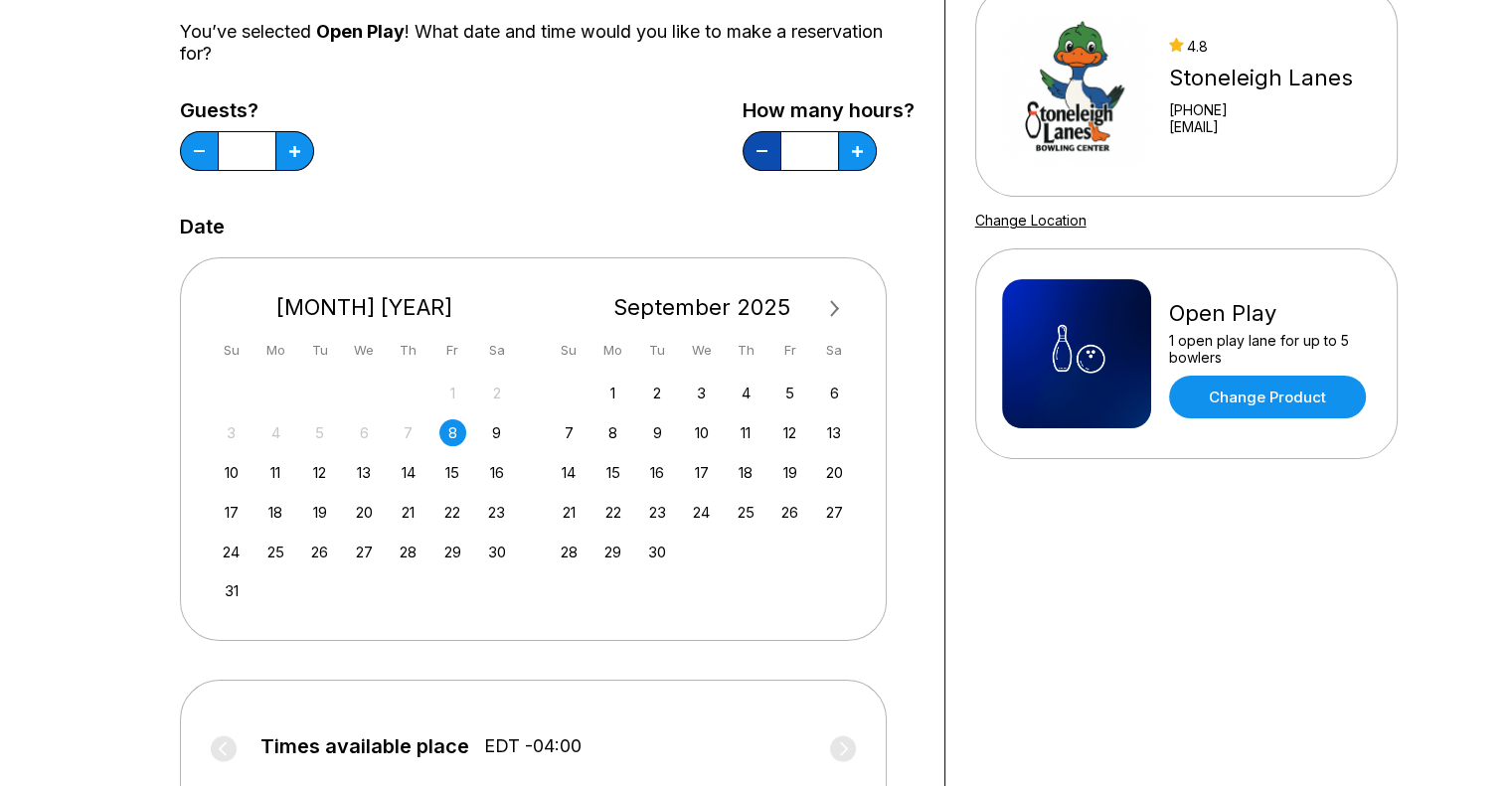 click at bounding box center (199, 151) 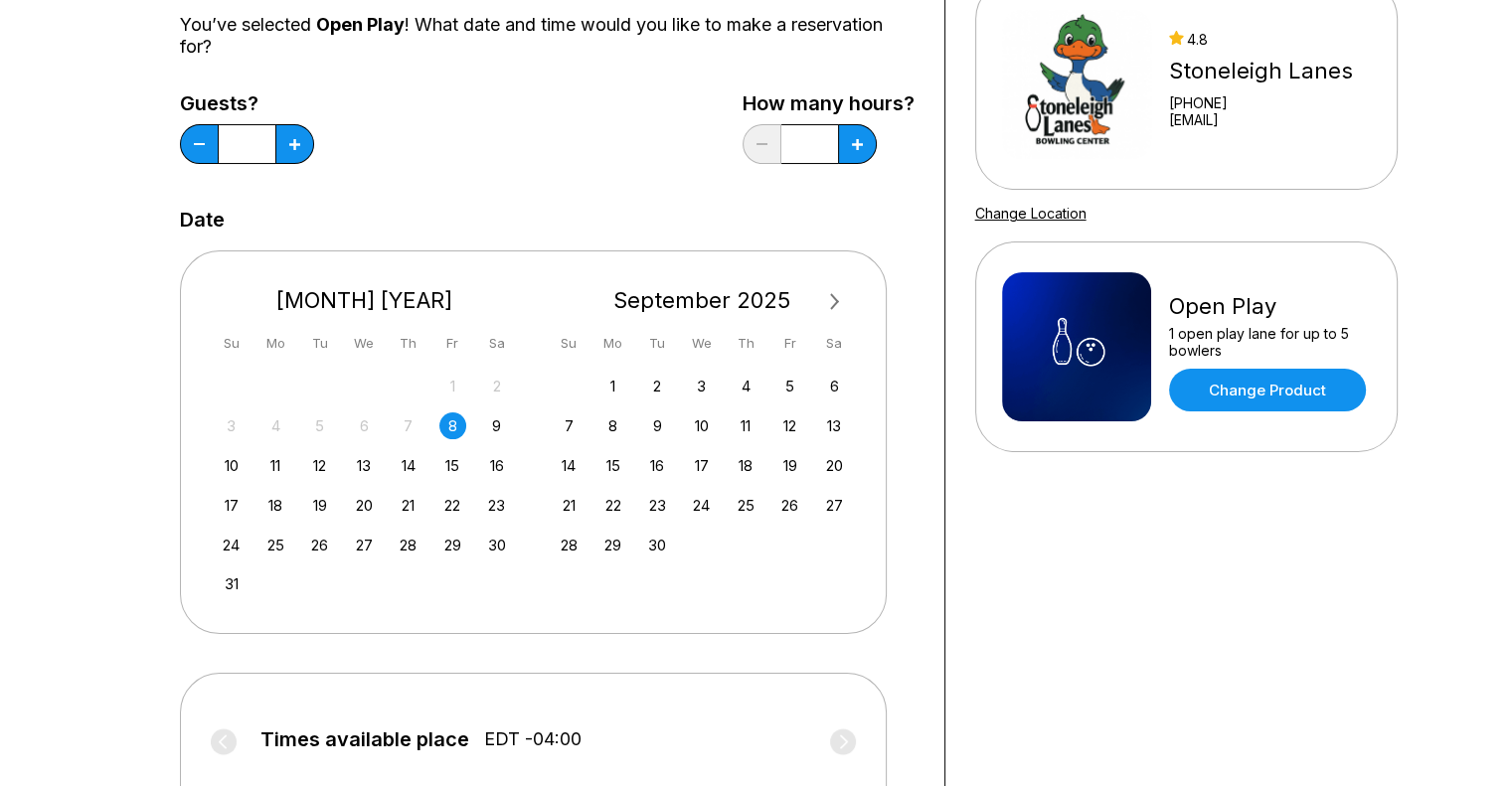 scroll, scrollTop: 199, scrollLeft: 0, axis: vertical 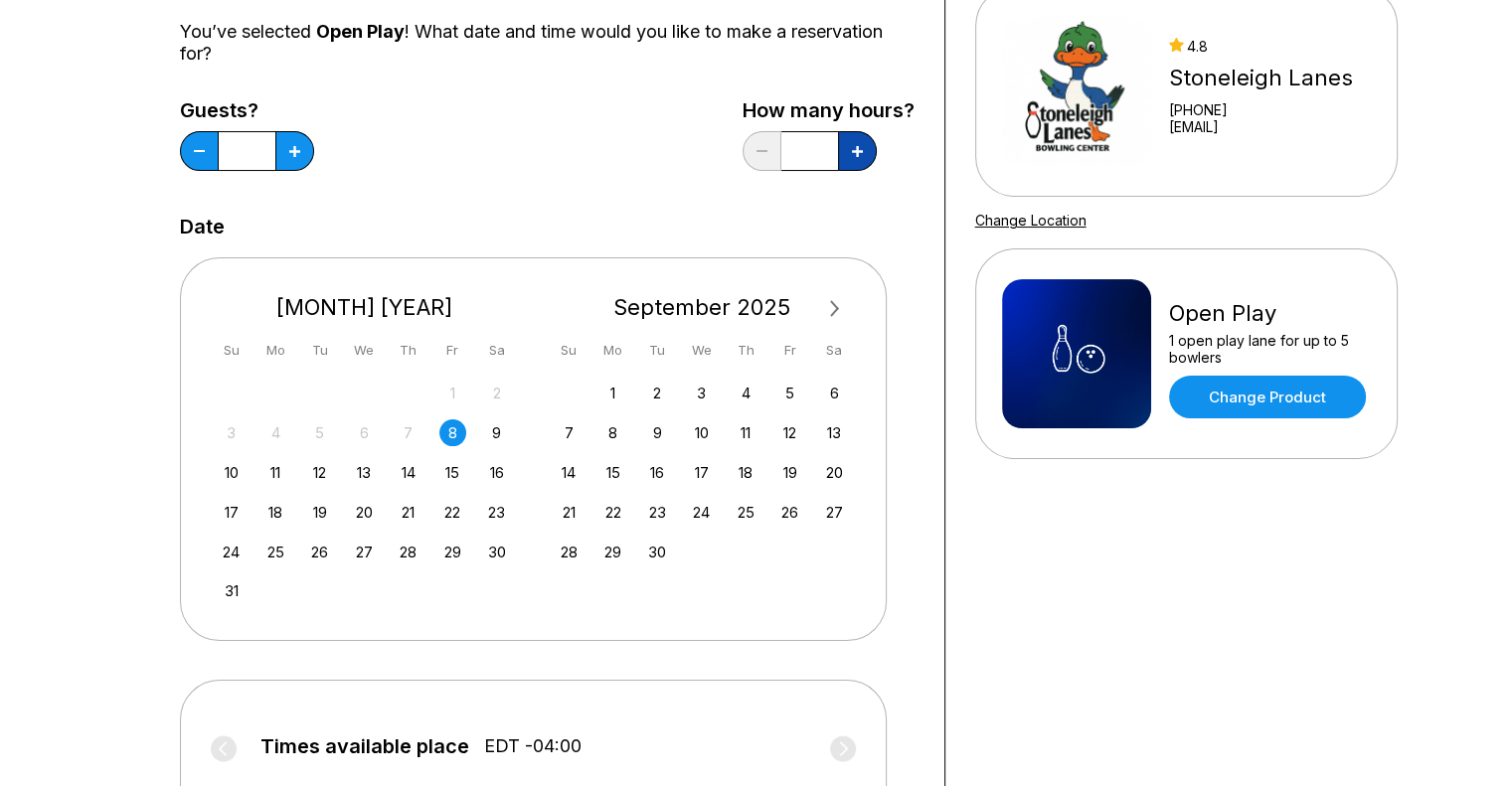 click at bounding box center (294, 151) 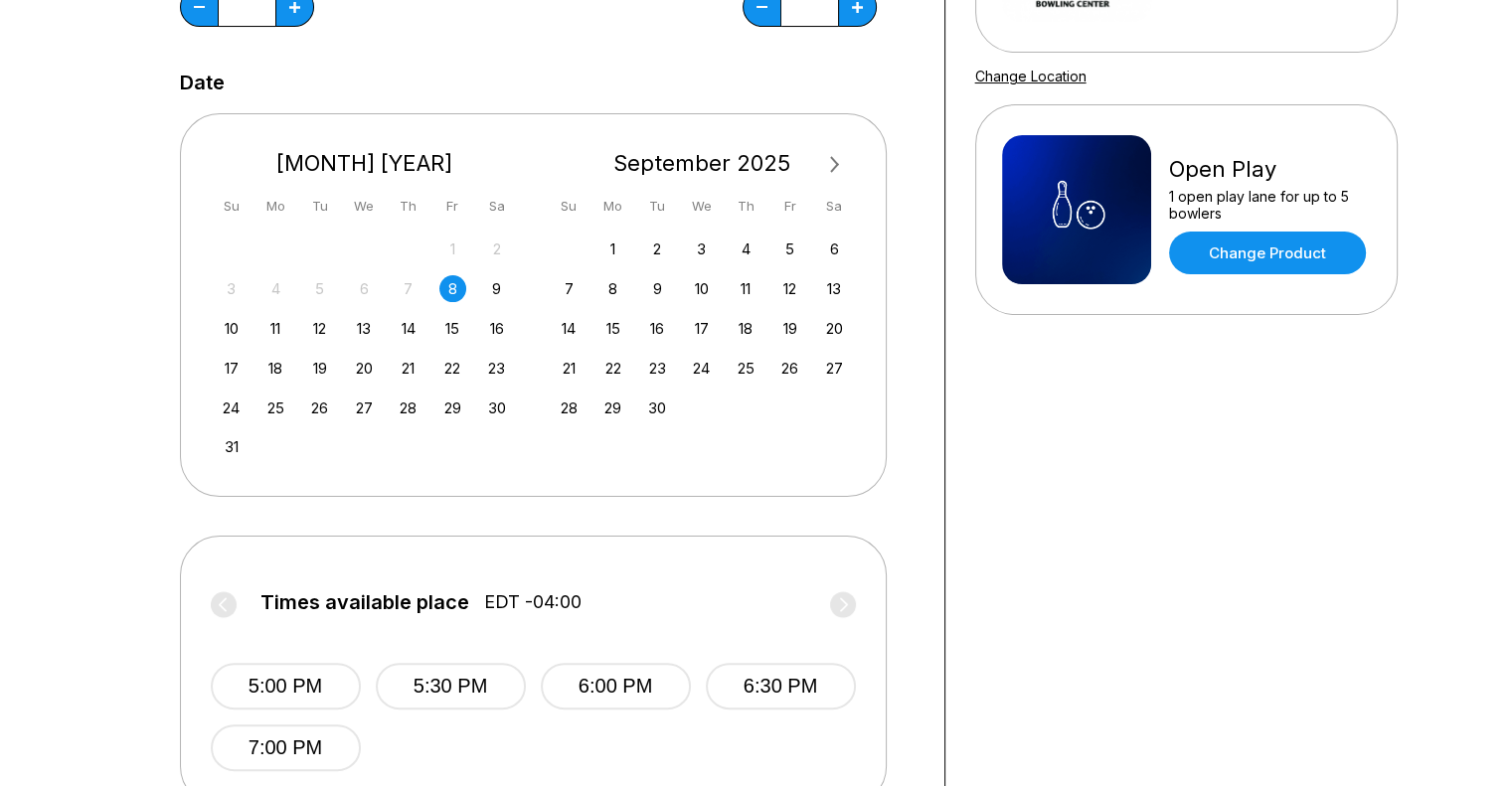 scroll, scrollTop: 199, scrollLeft: 0, axis: vertical 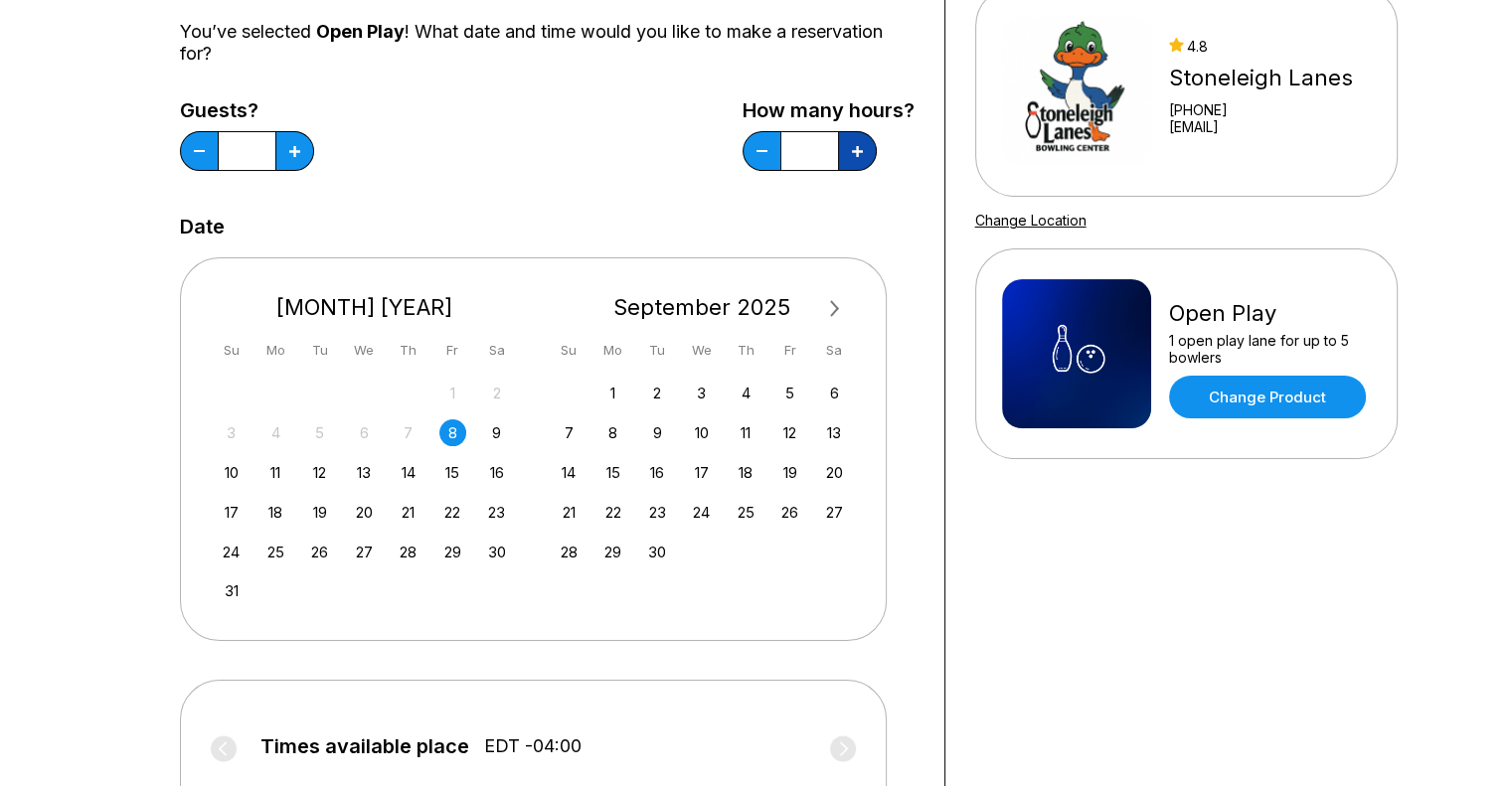 click 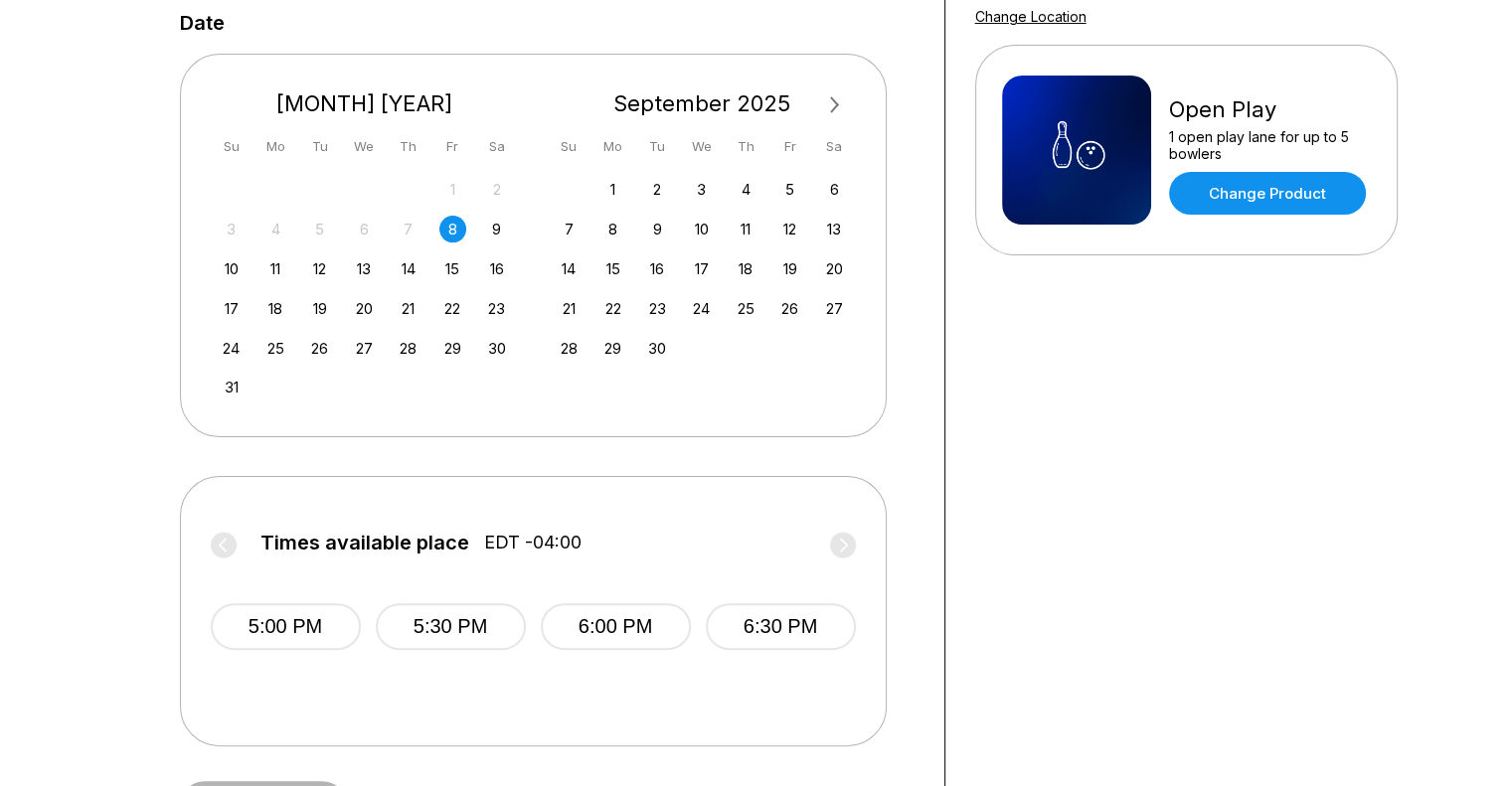 scroll, scrollTop: 298, scrollLeft: 0, axis: vertical 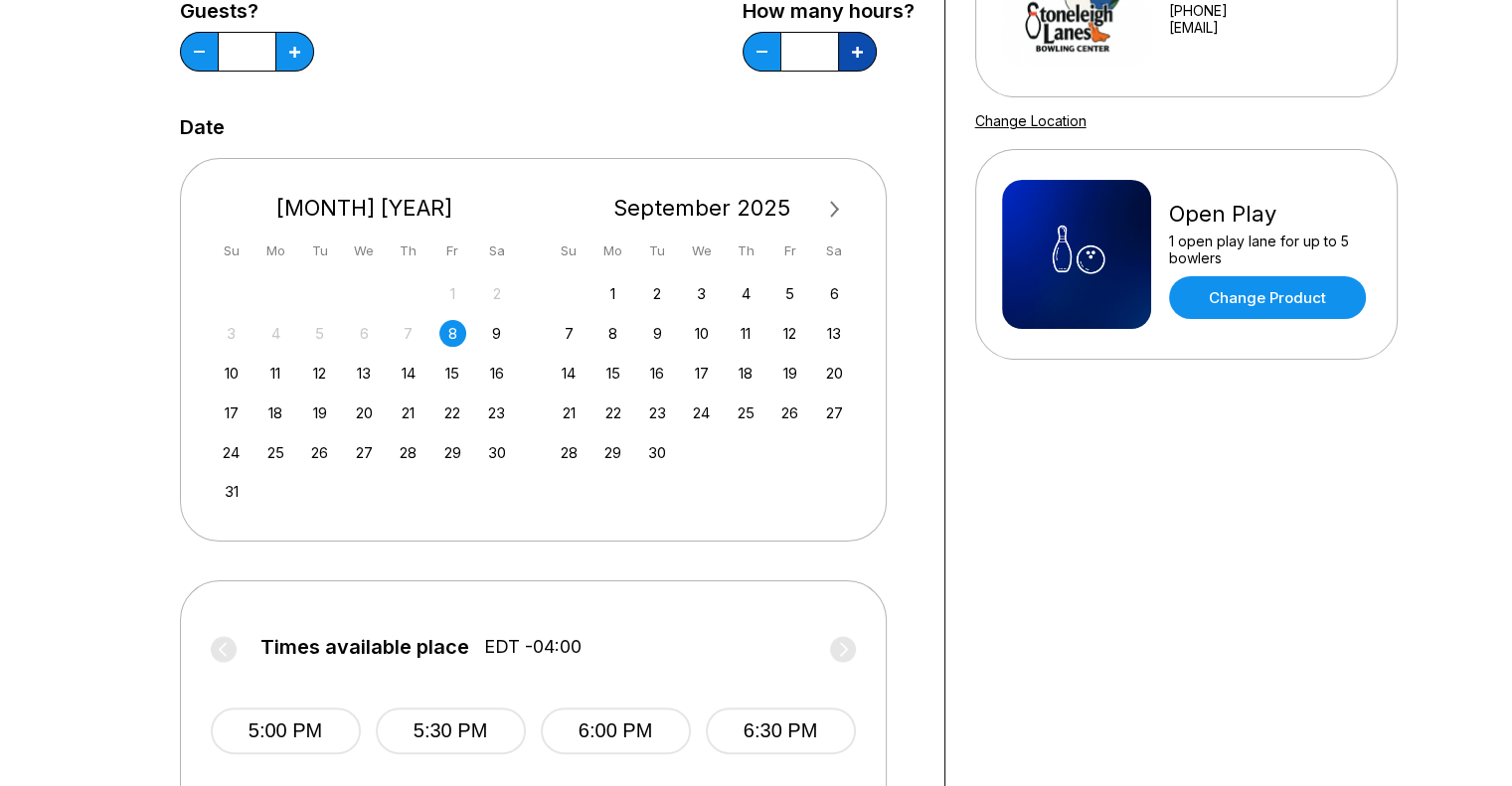 click at bounding box center (294, 52) 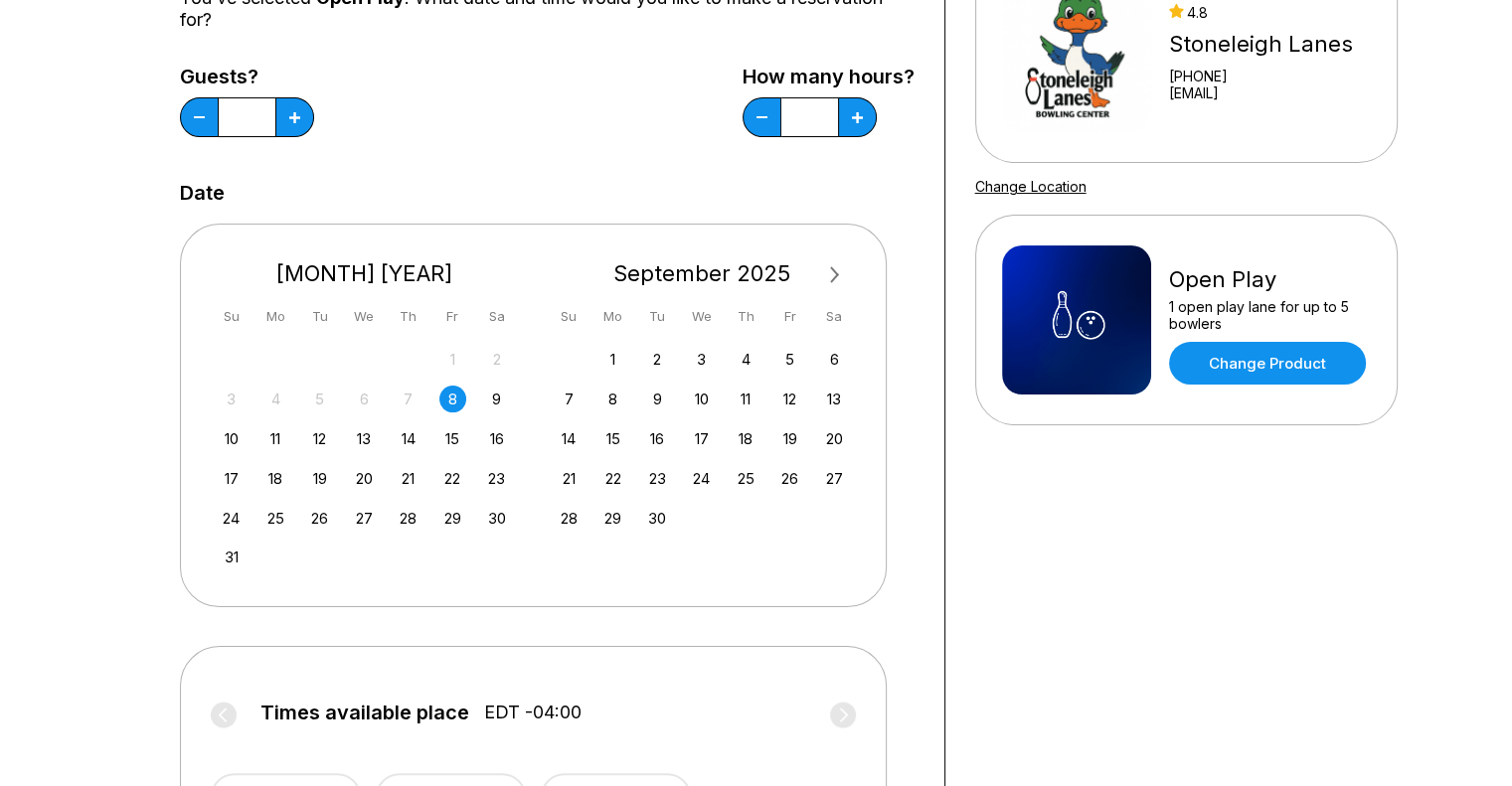 scroll, scrollTop: 199, scrollLeft: 0, axis: vertical 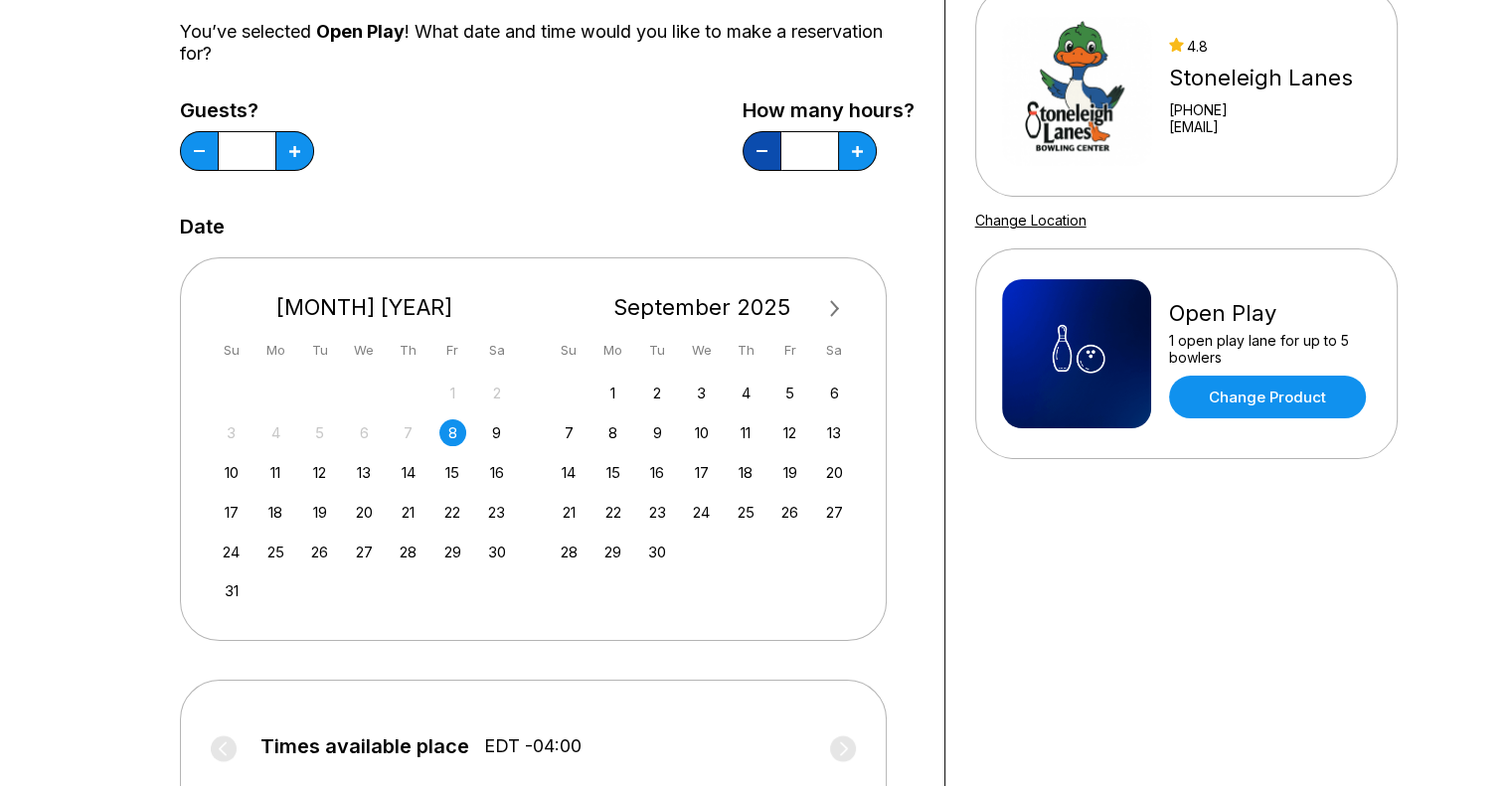 click at bounding box center (199, 151) 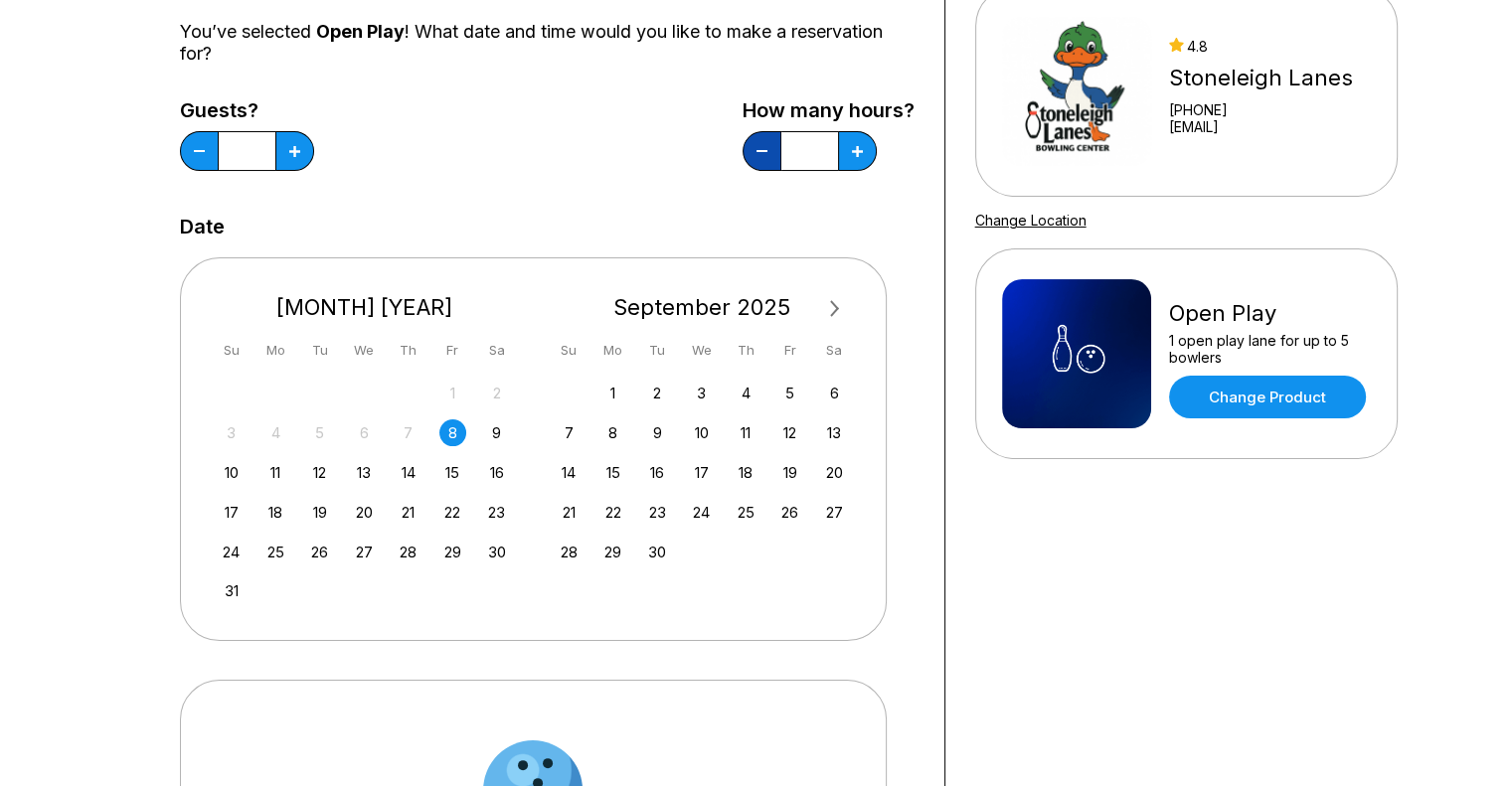 click at bounding box center [199, 151] 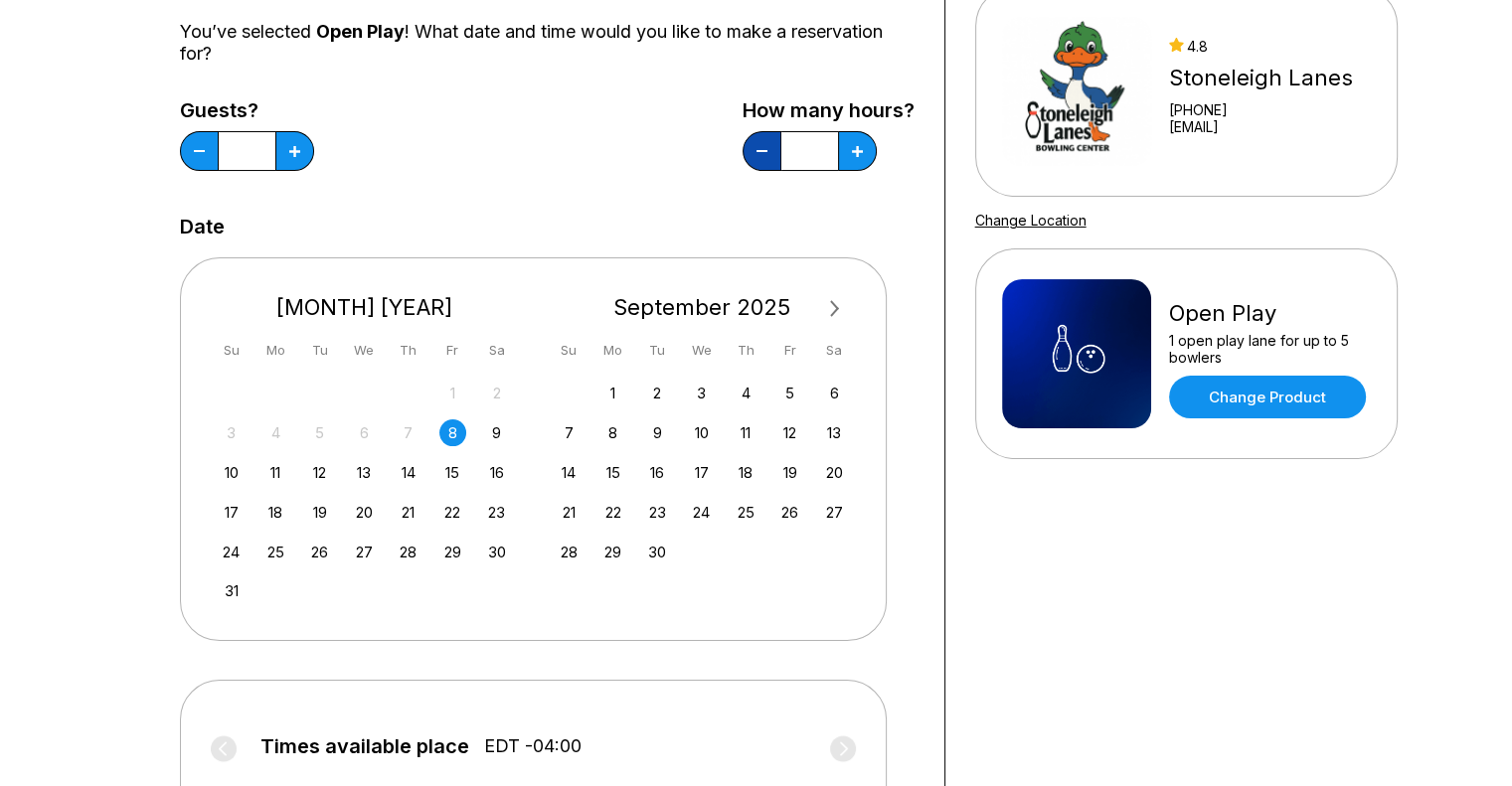 click at bounding box center (199, 151) 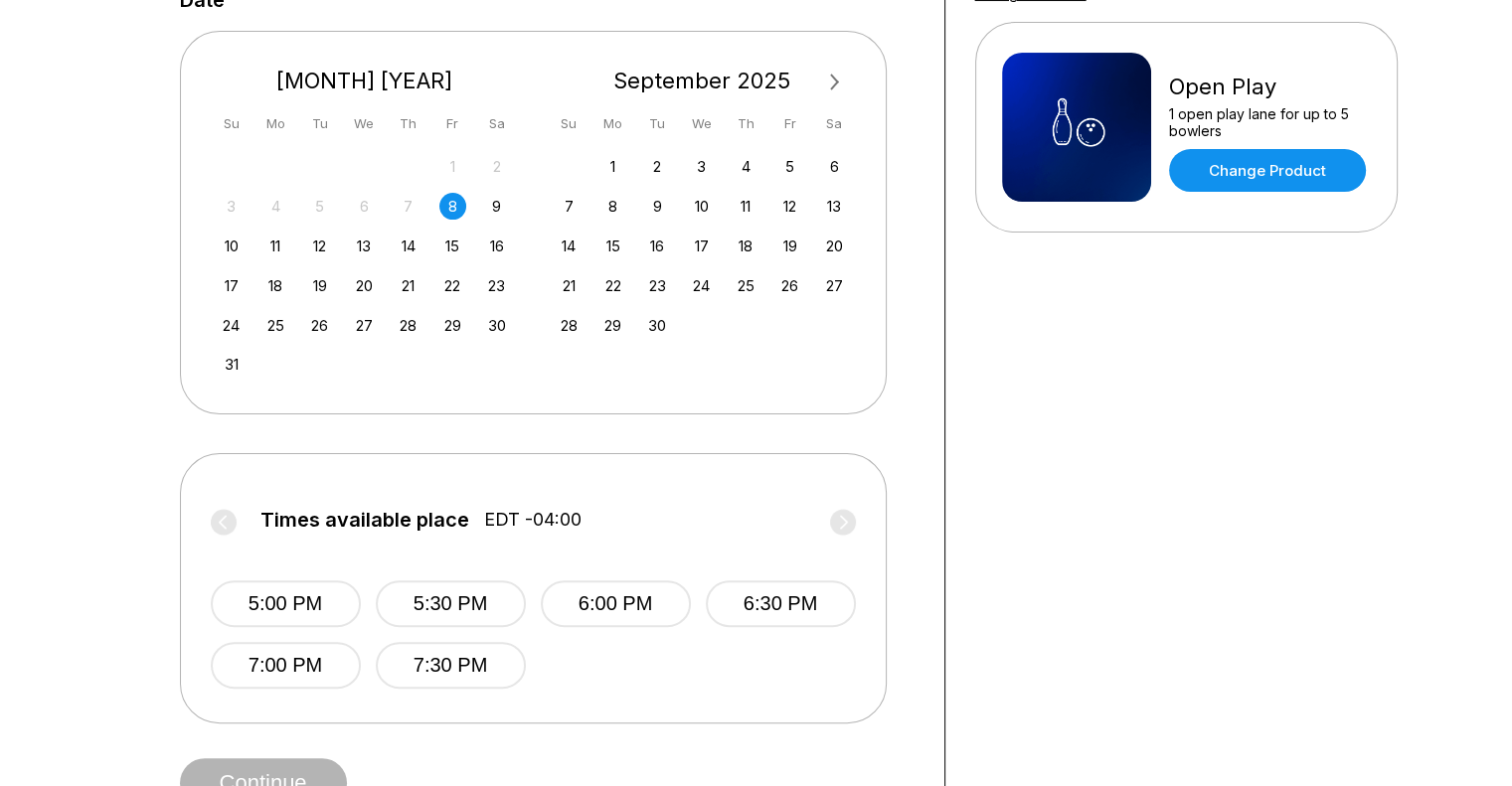 scroll, scrollTop: 298, scrollLeft: 0, axis: vertical 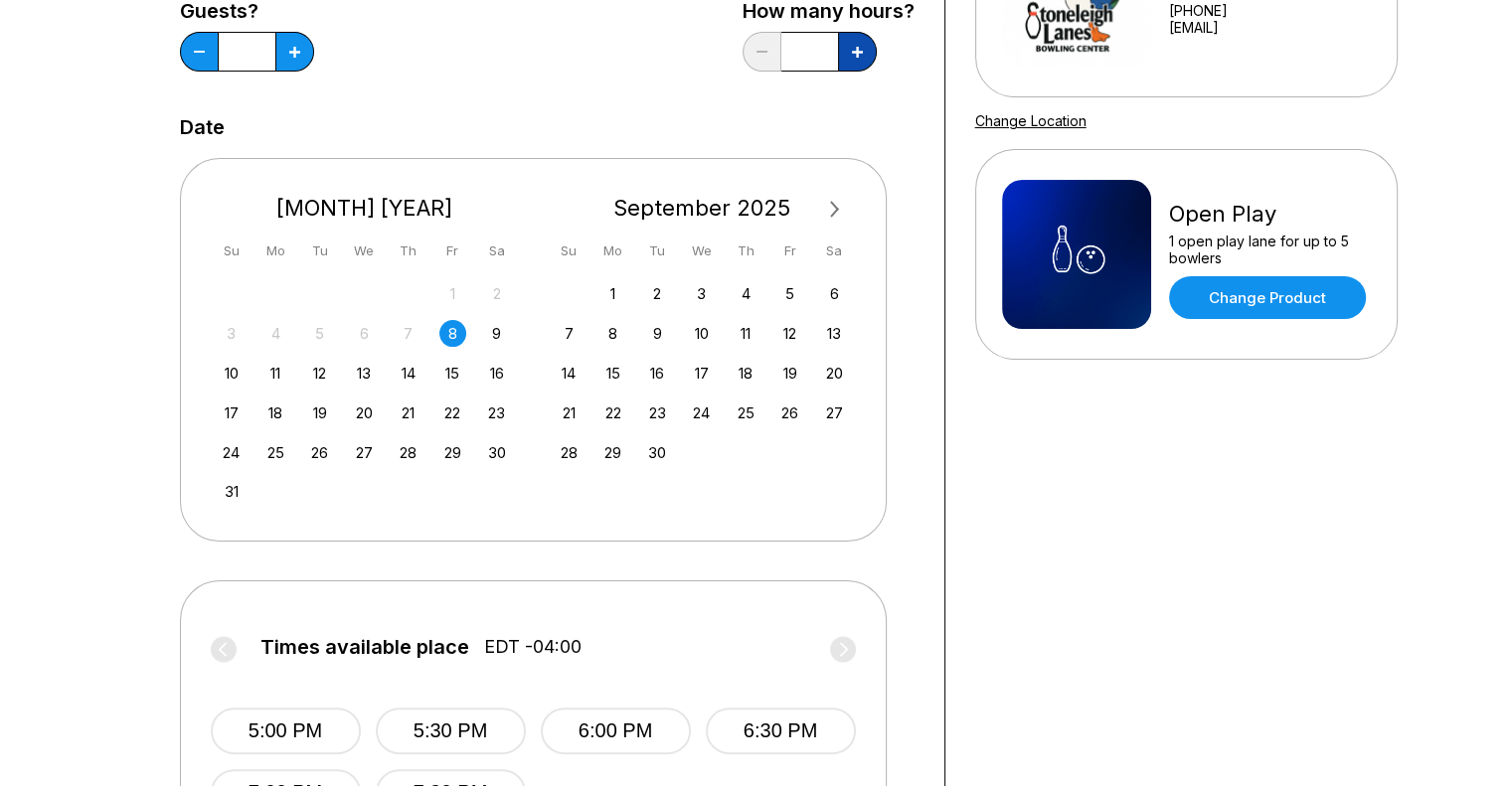 click at bounding box center [294, 52] 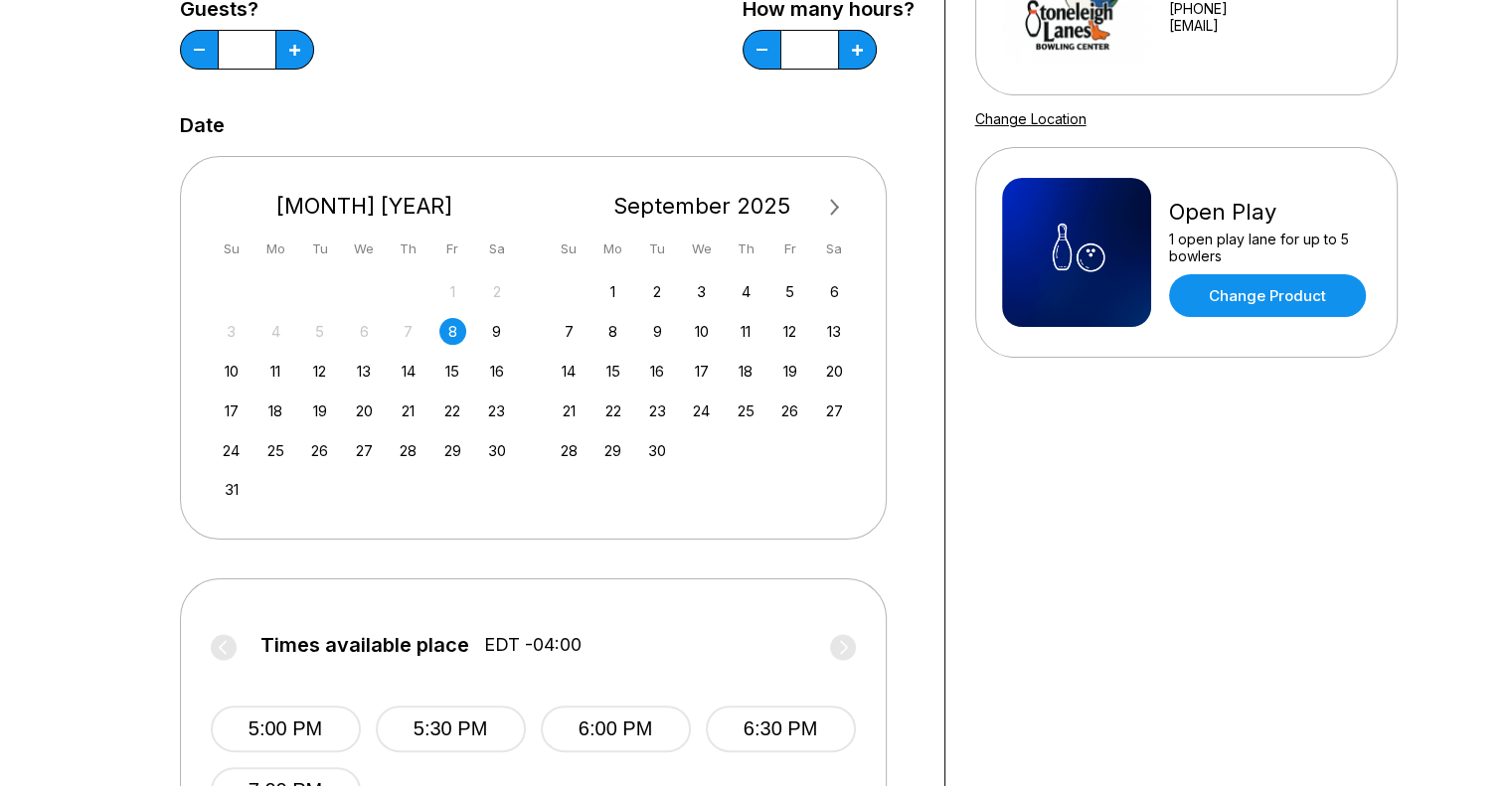 scroll, scrollTop: 298, scrollLeft: 0, axis: vertical 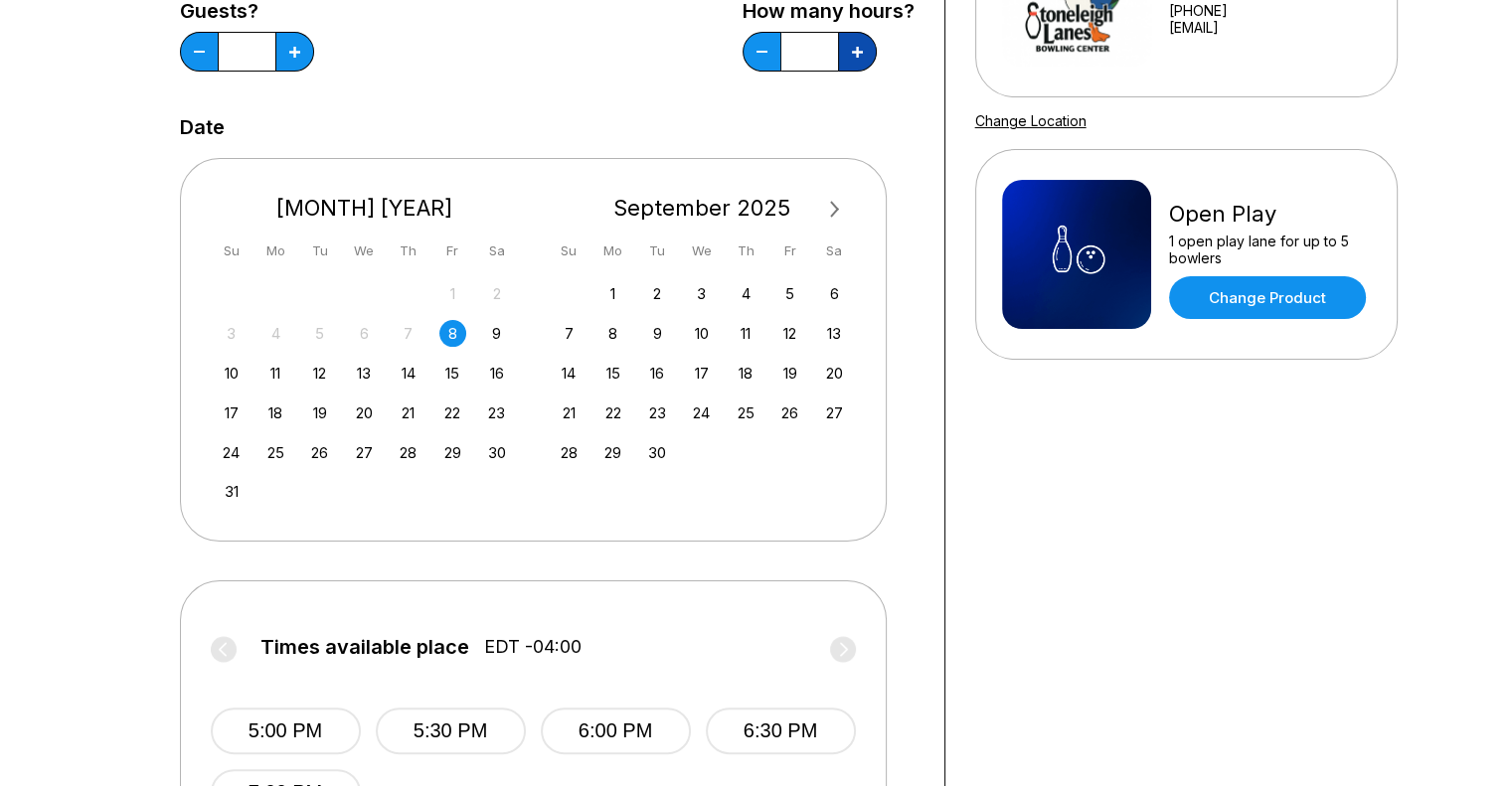 click 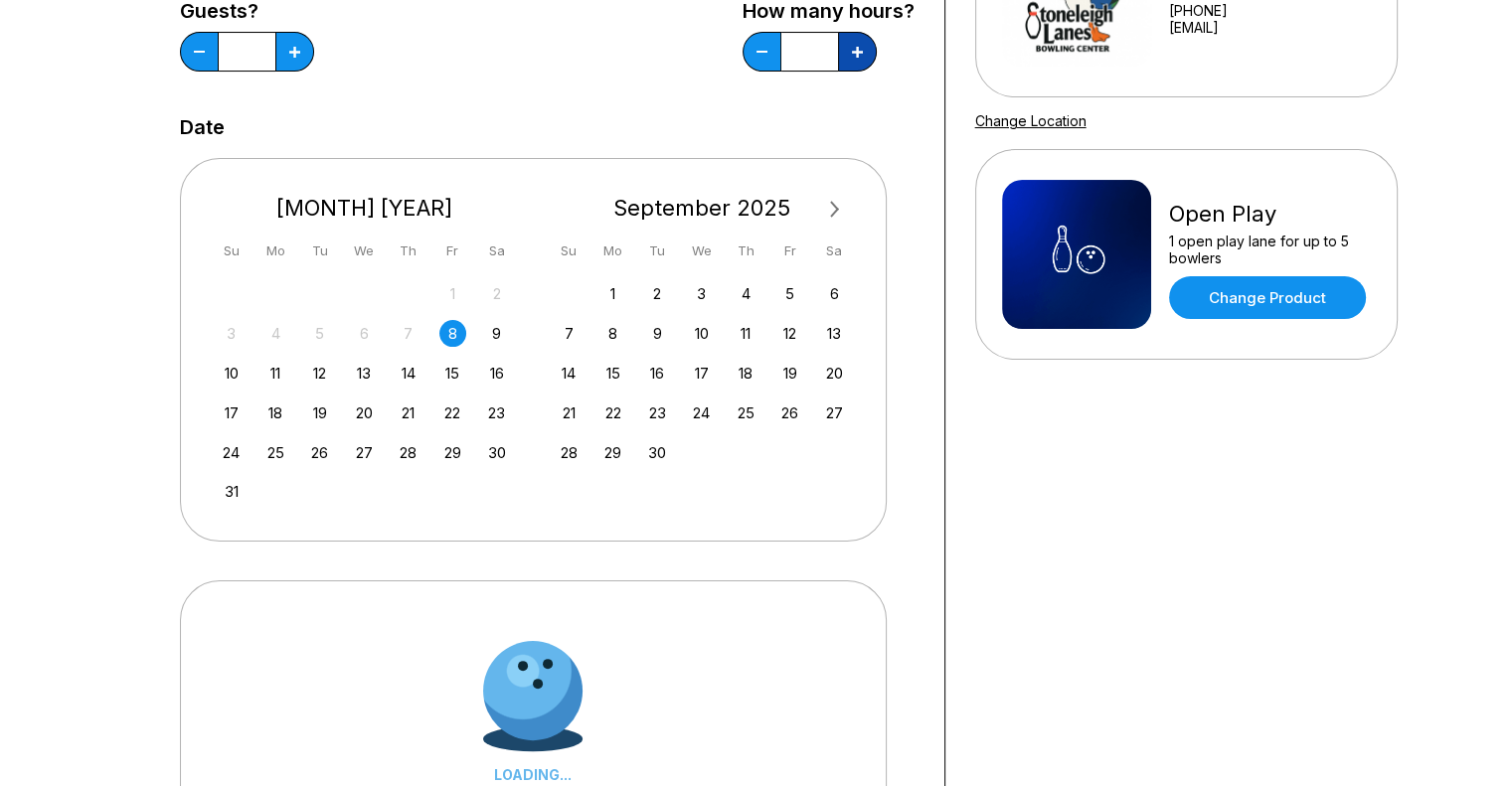 click 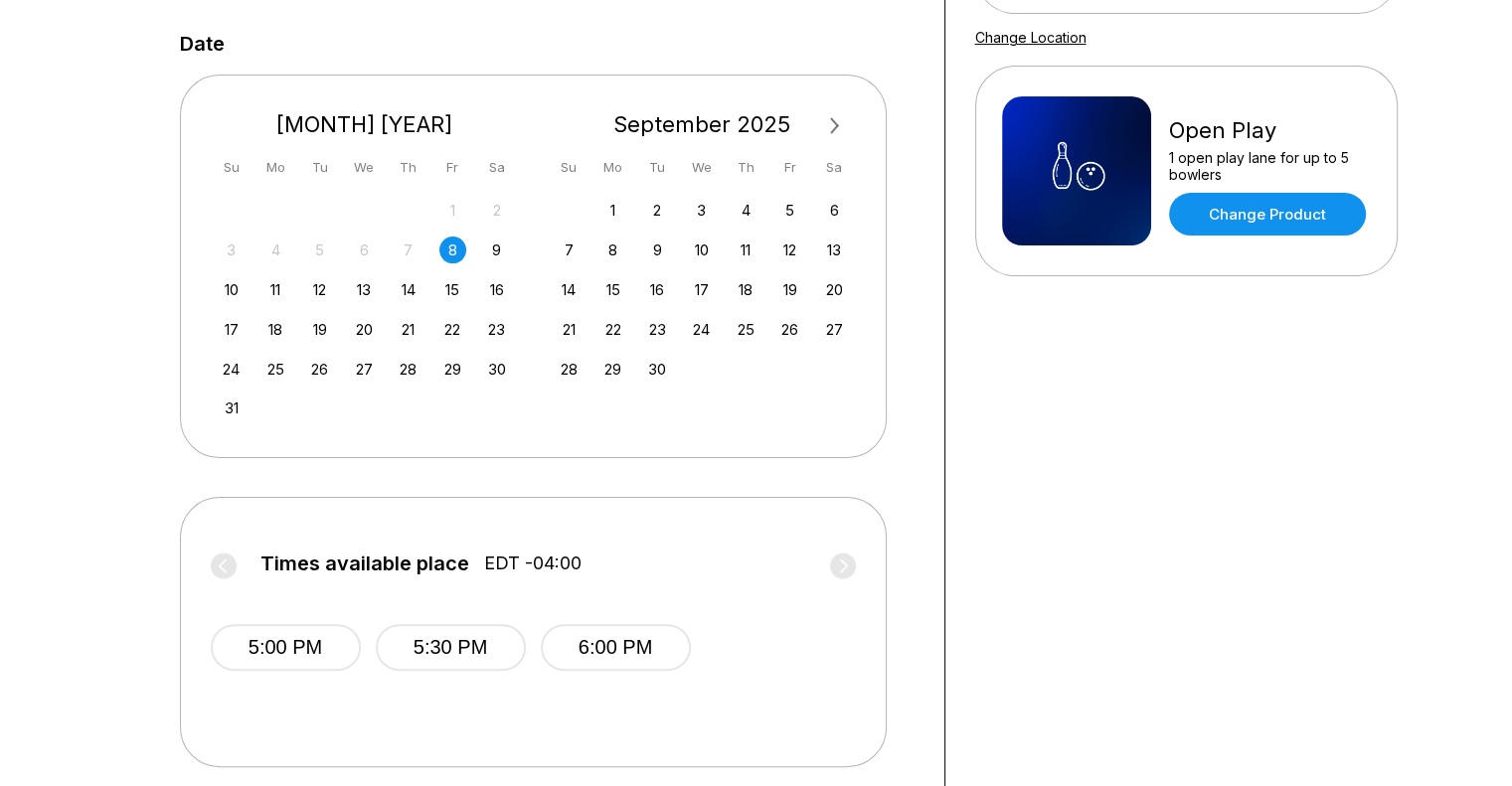 scroll, scrollTop: 298, scrollLeft: 0, axis: vertical 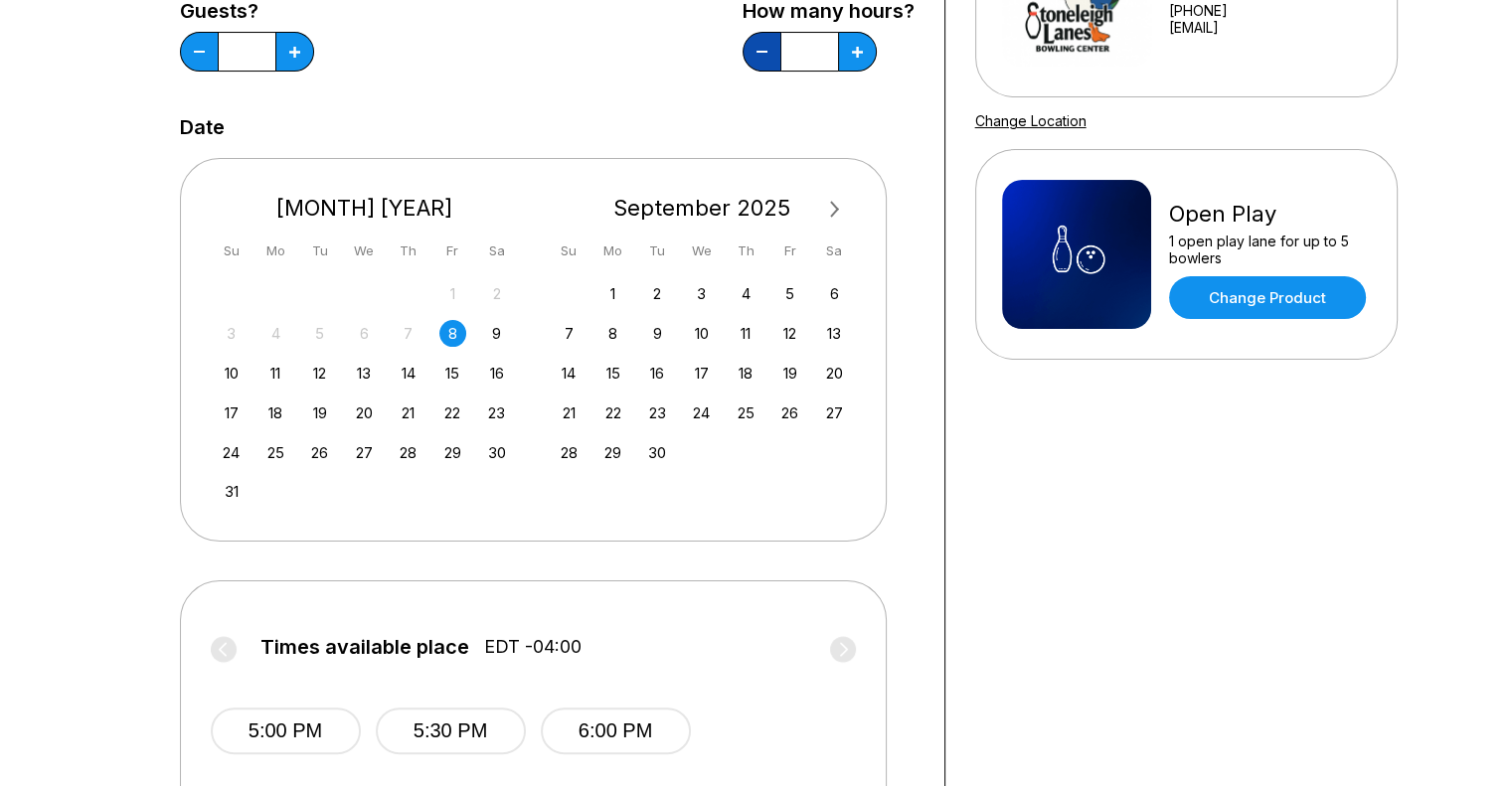 click at bounding box center [199, 52] 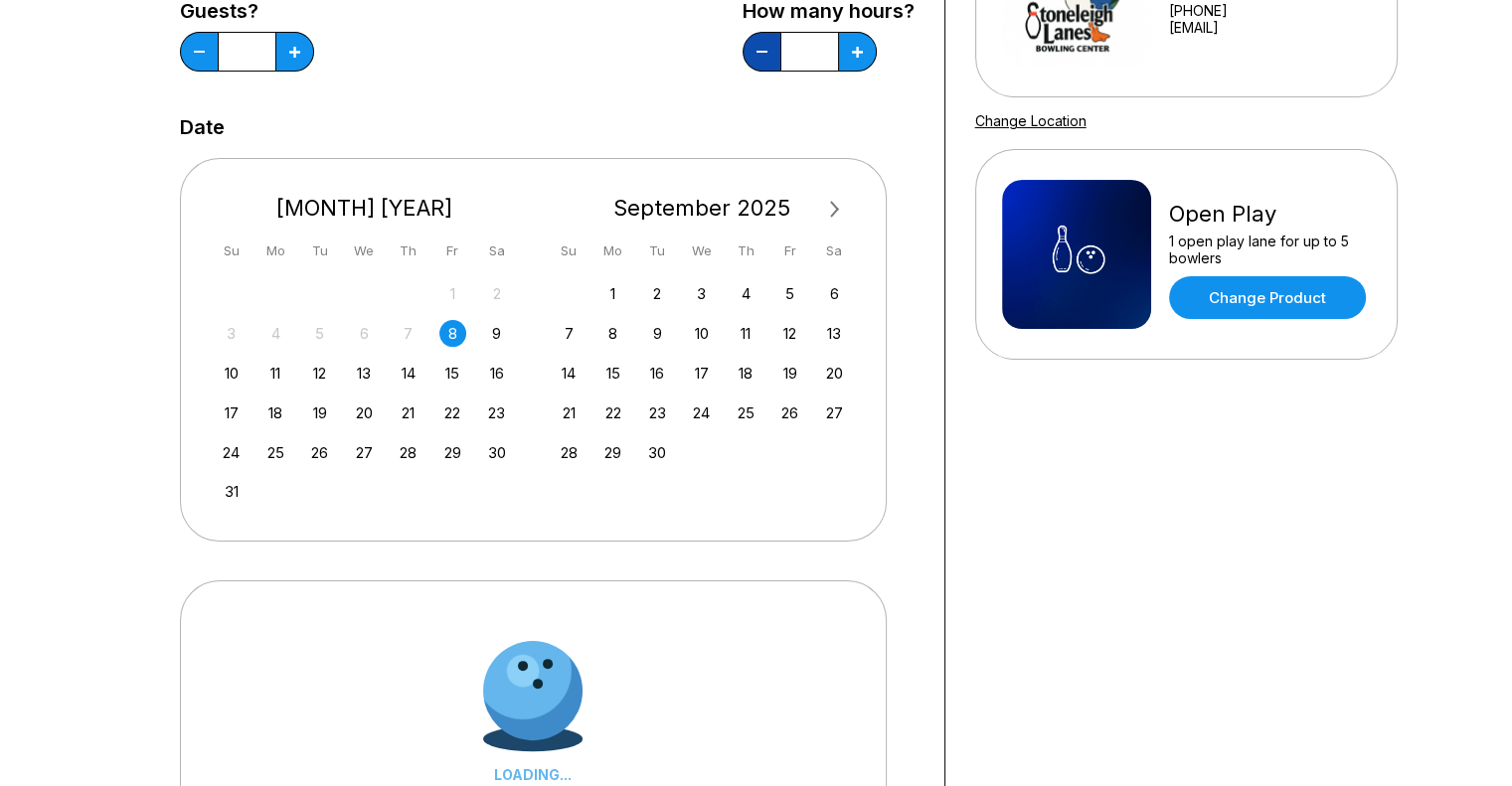 click at bounding box center [199, 52] 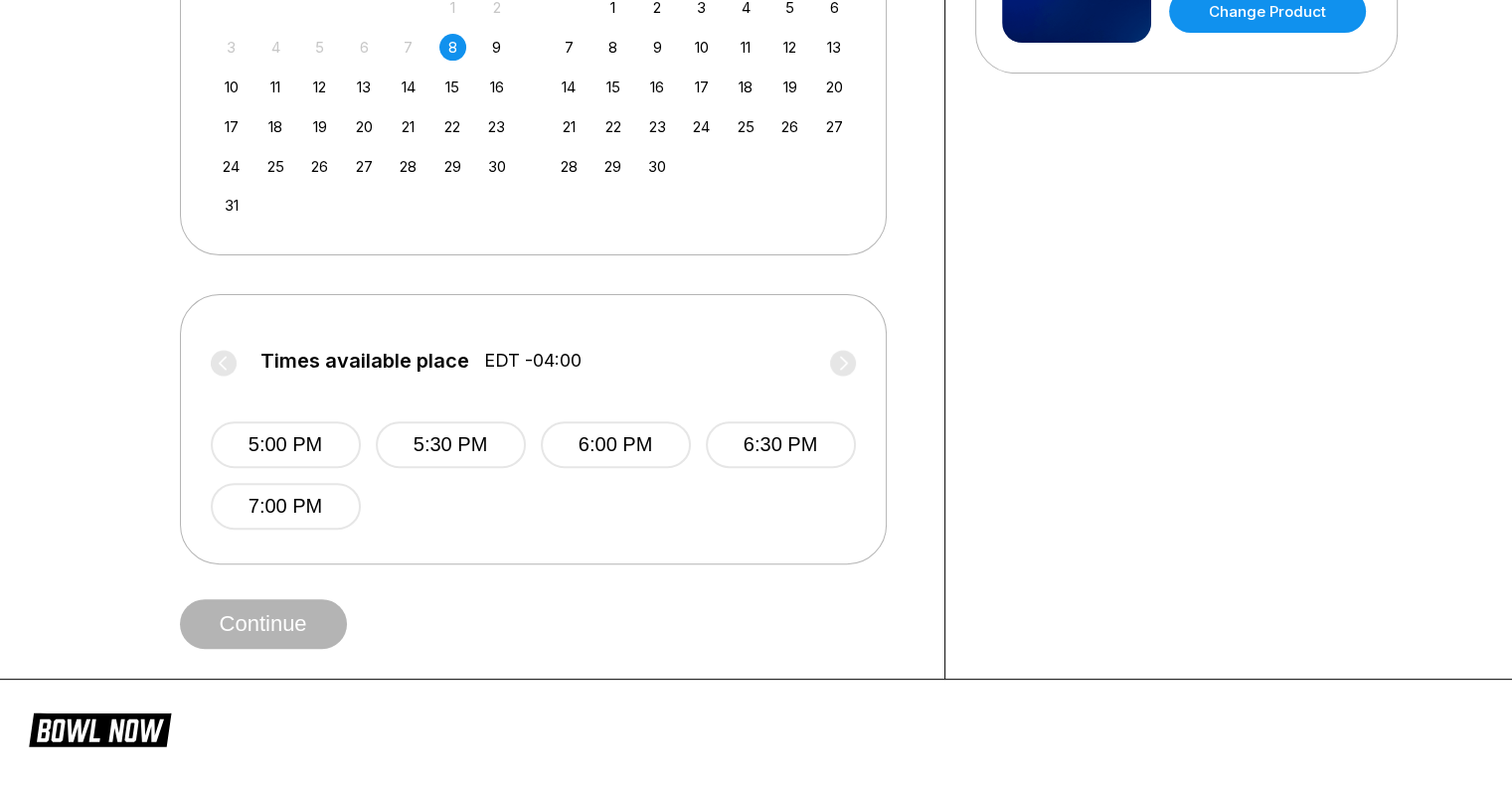 scroll, scrollTop: 596, scrollLeft: 0, axis: vertical 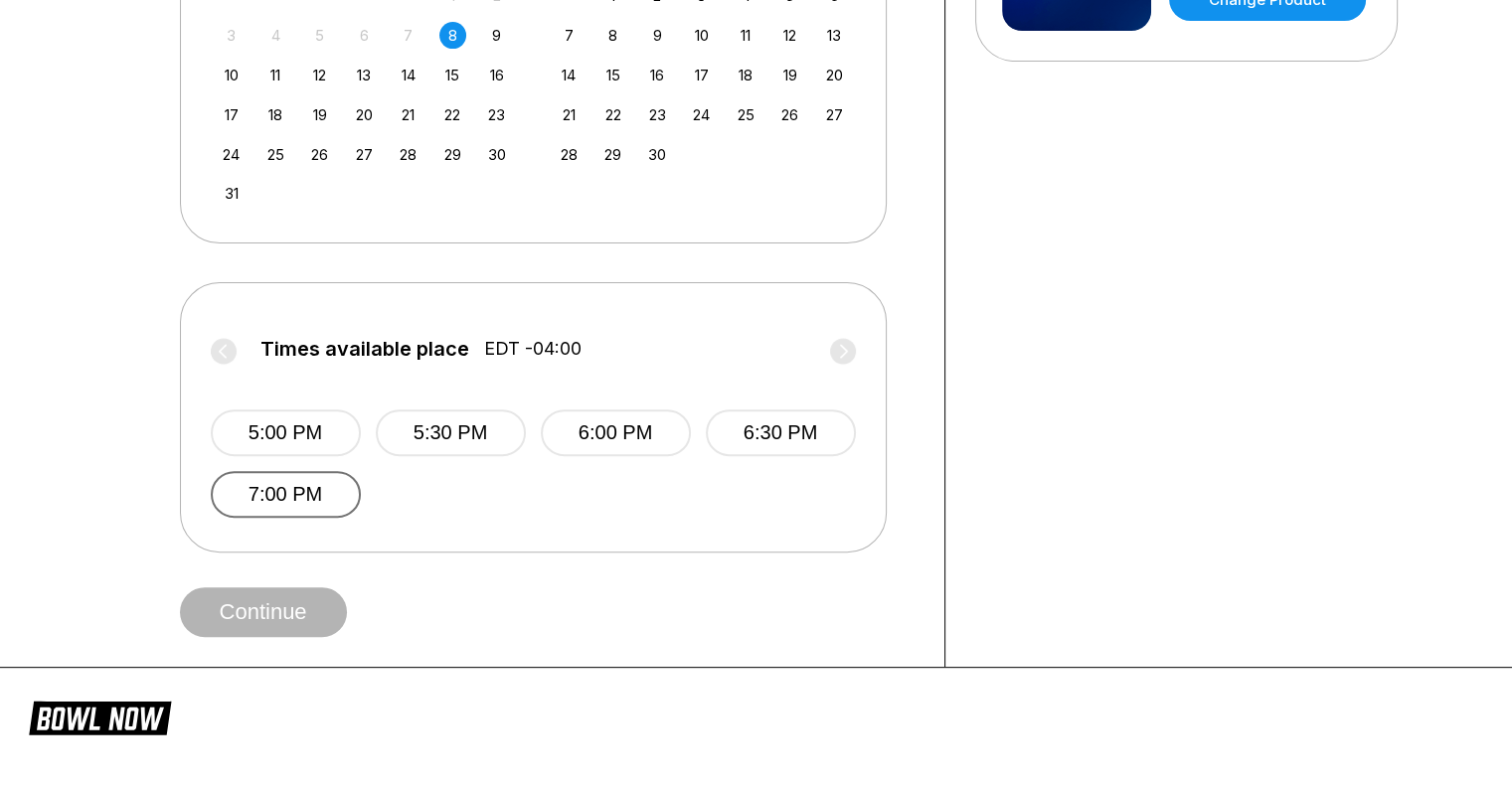 click on "7:00 PM" at bounding box center [285, 494] 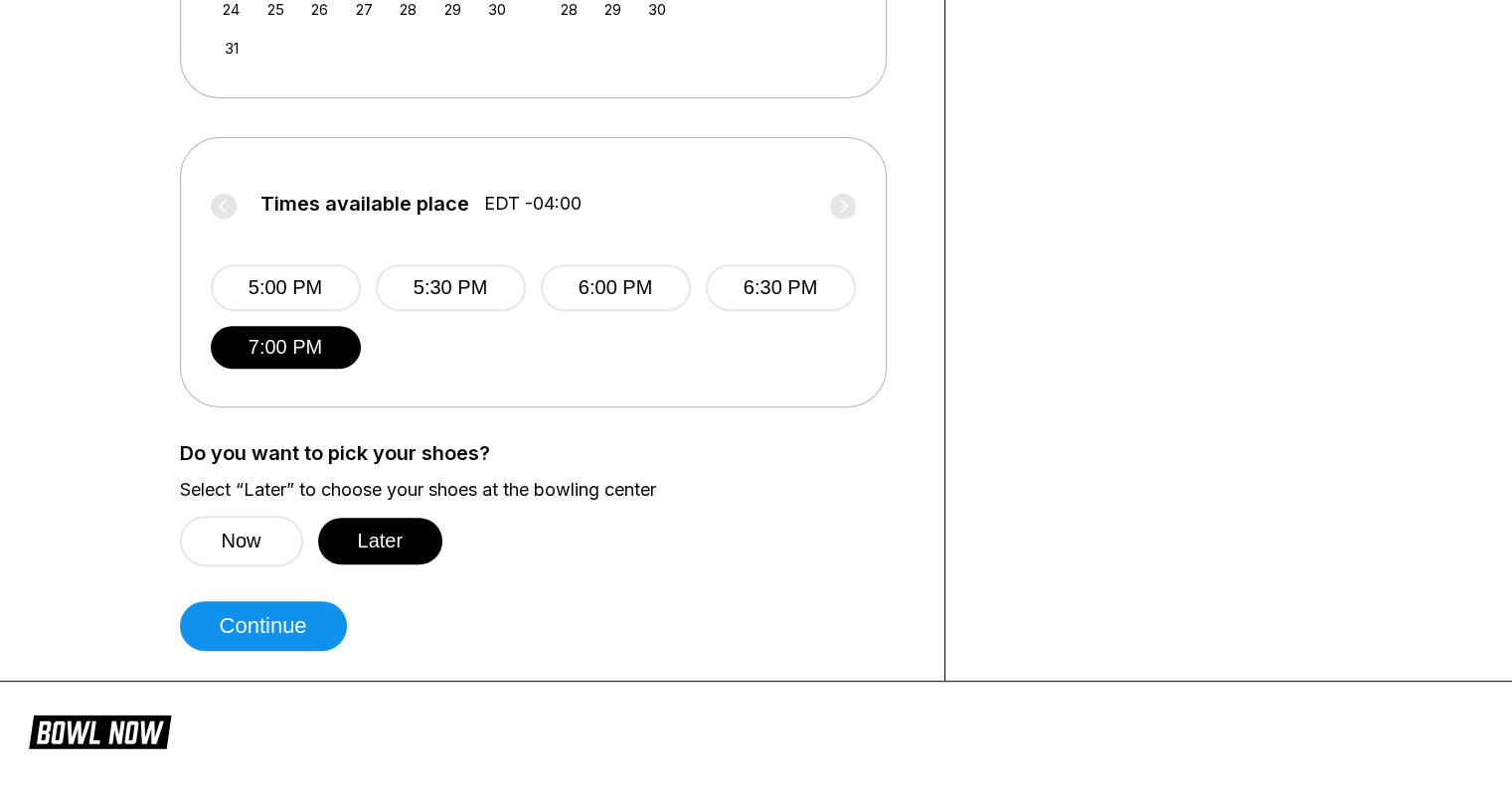 scroll, scrollTop: 795, scrollLeft: 0, axis: vertical 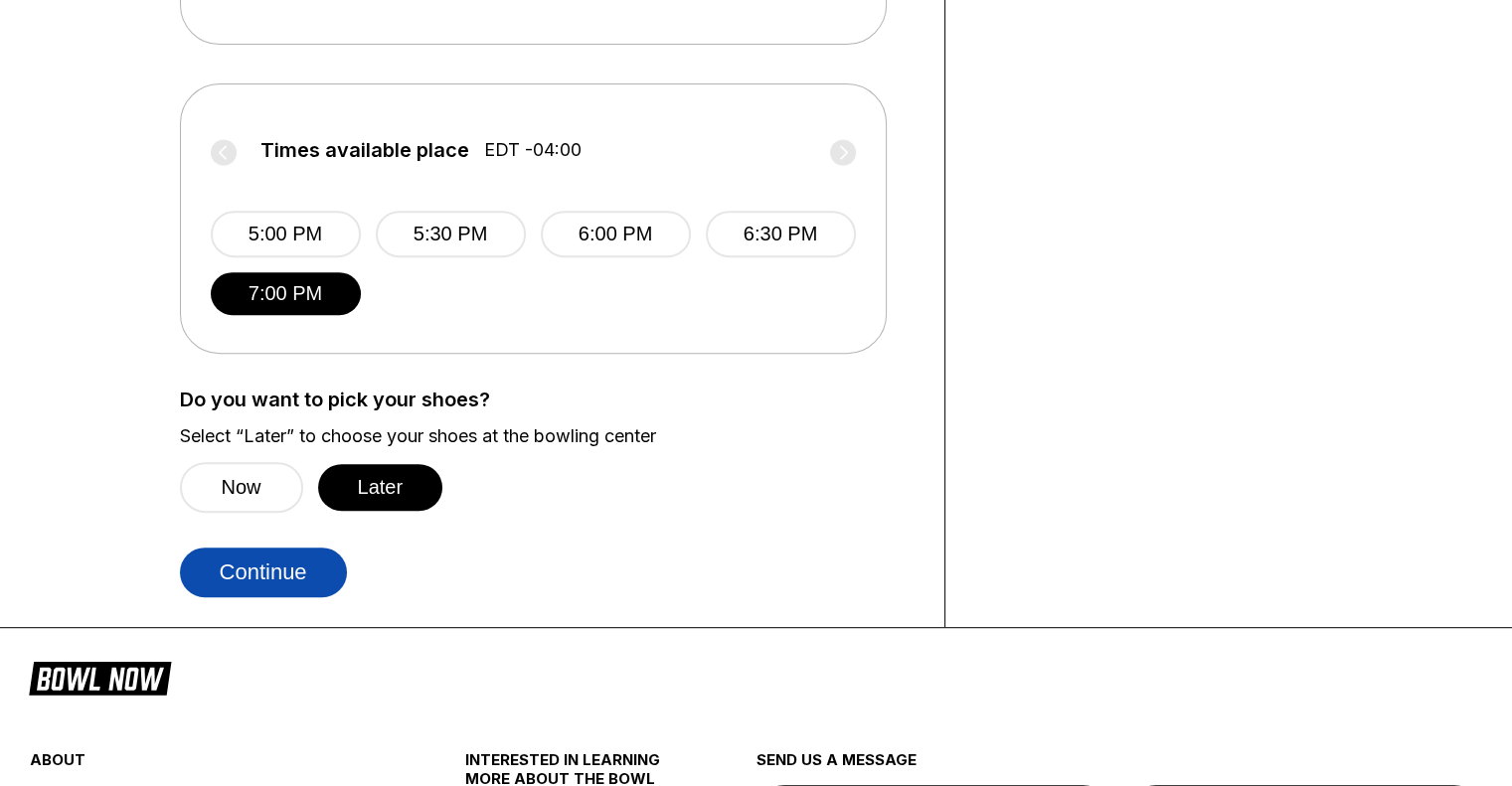 click on "Continue" at bounding box center [263, 572] 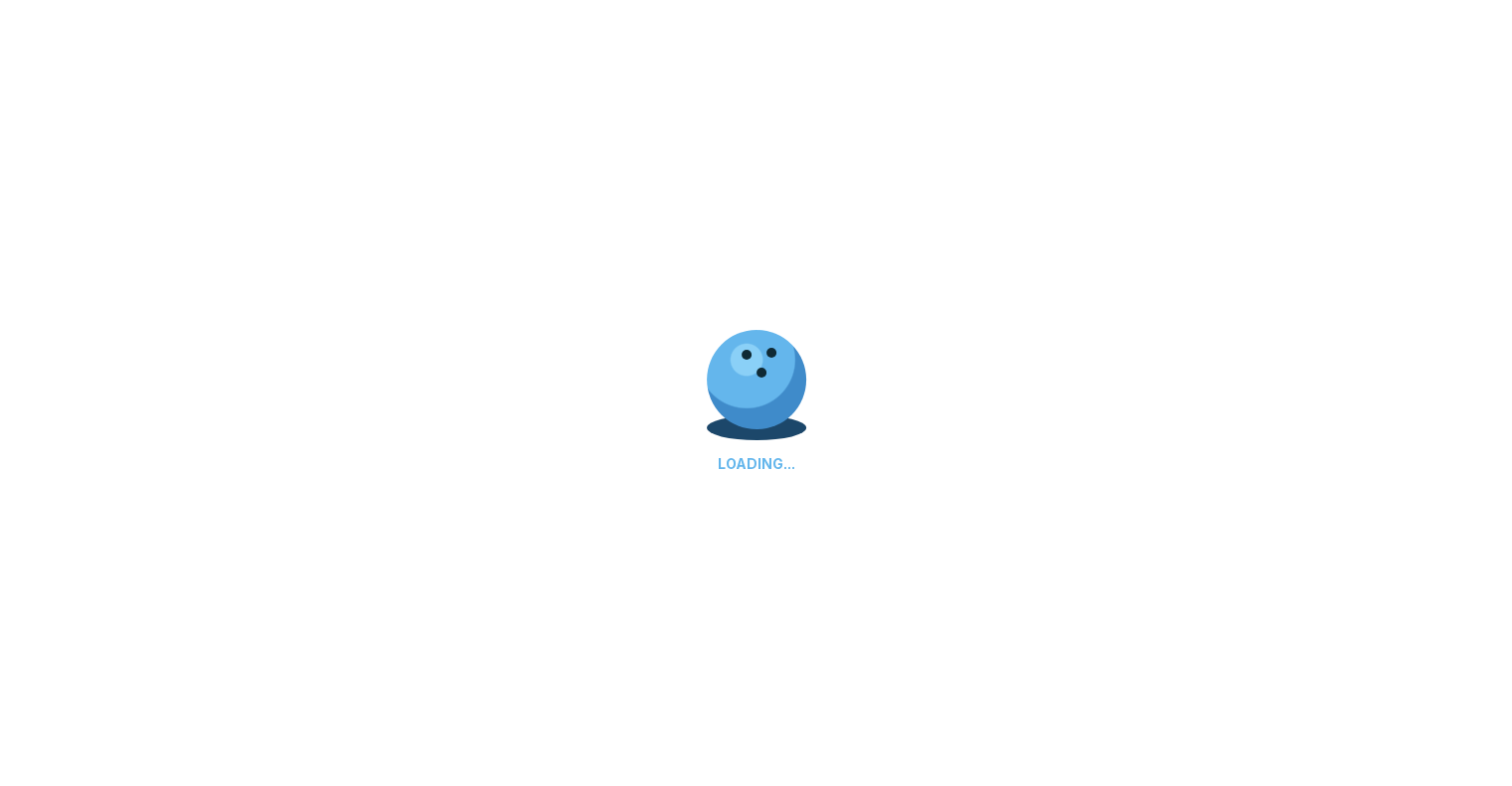 scroll, scrollTop: 0, scrollLeft: 0, axis: both 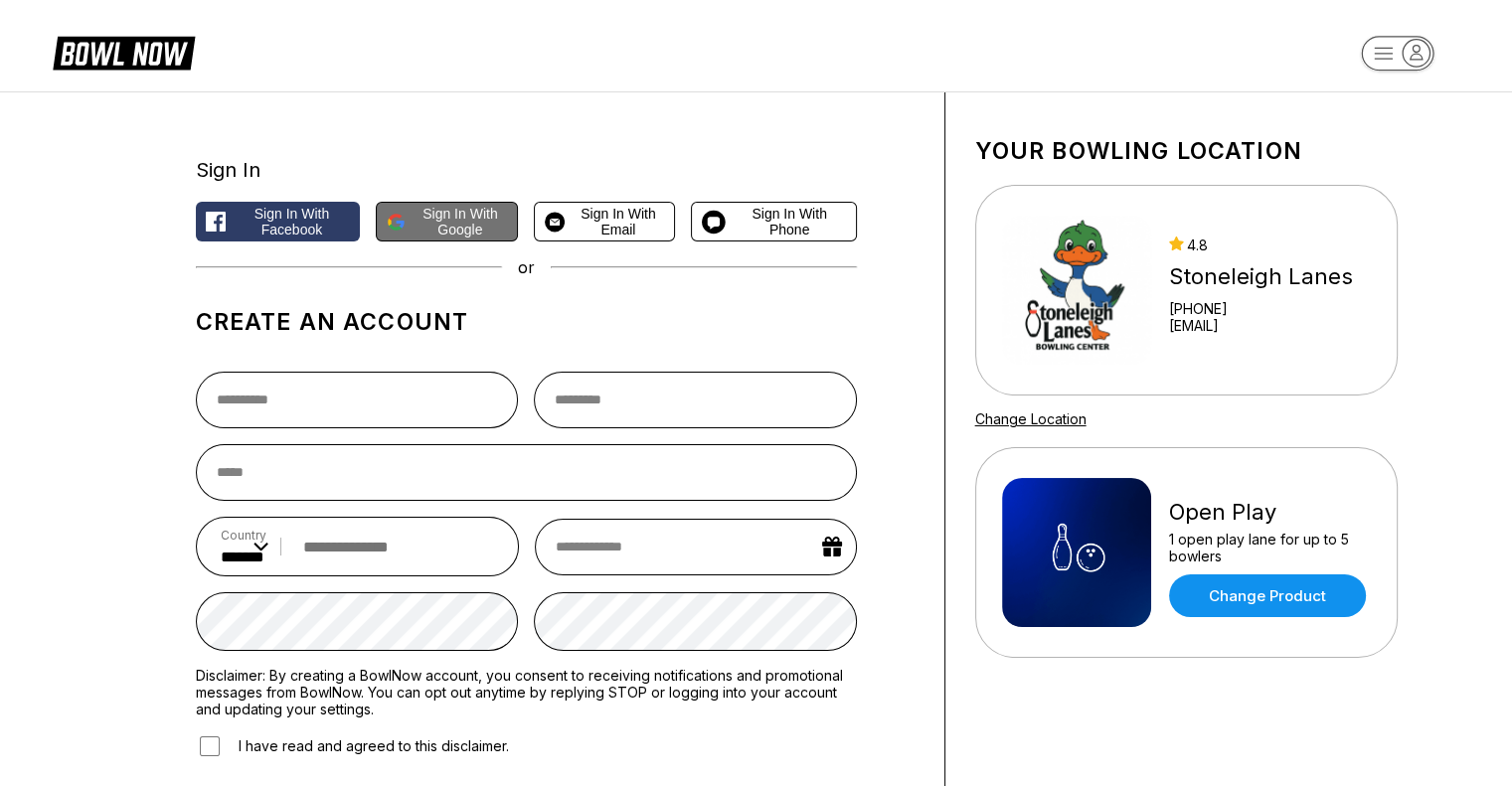 click on "Sign in with Google" at bounding box center (460, 222) 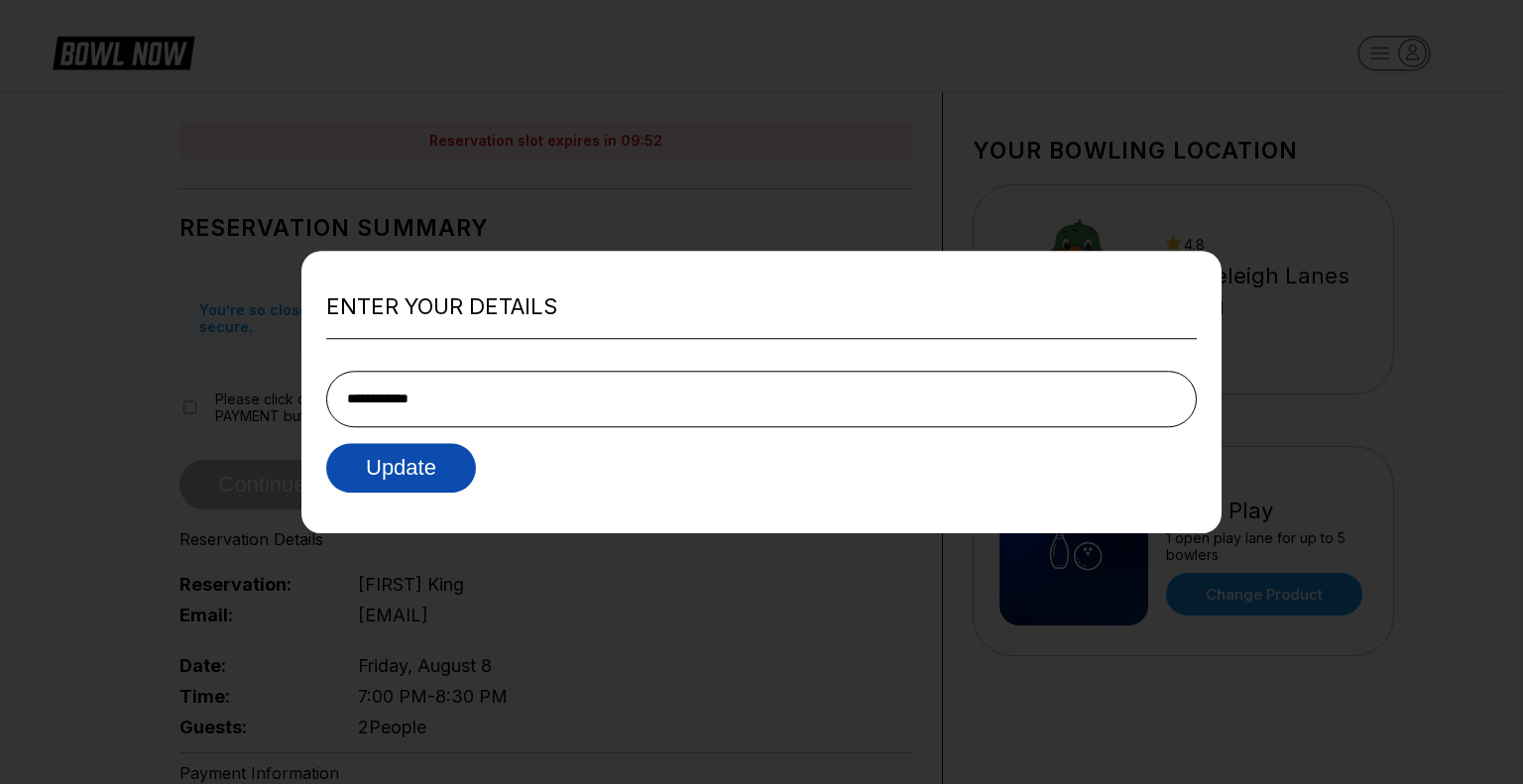 type on "**********" 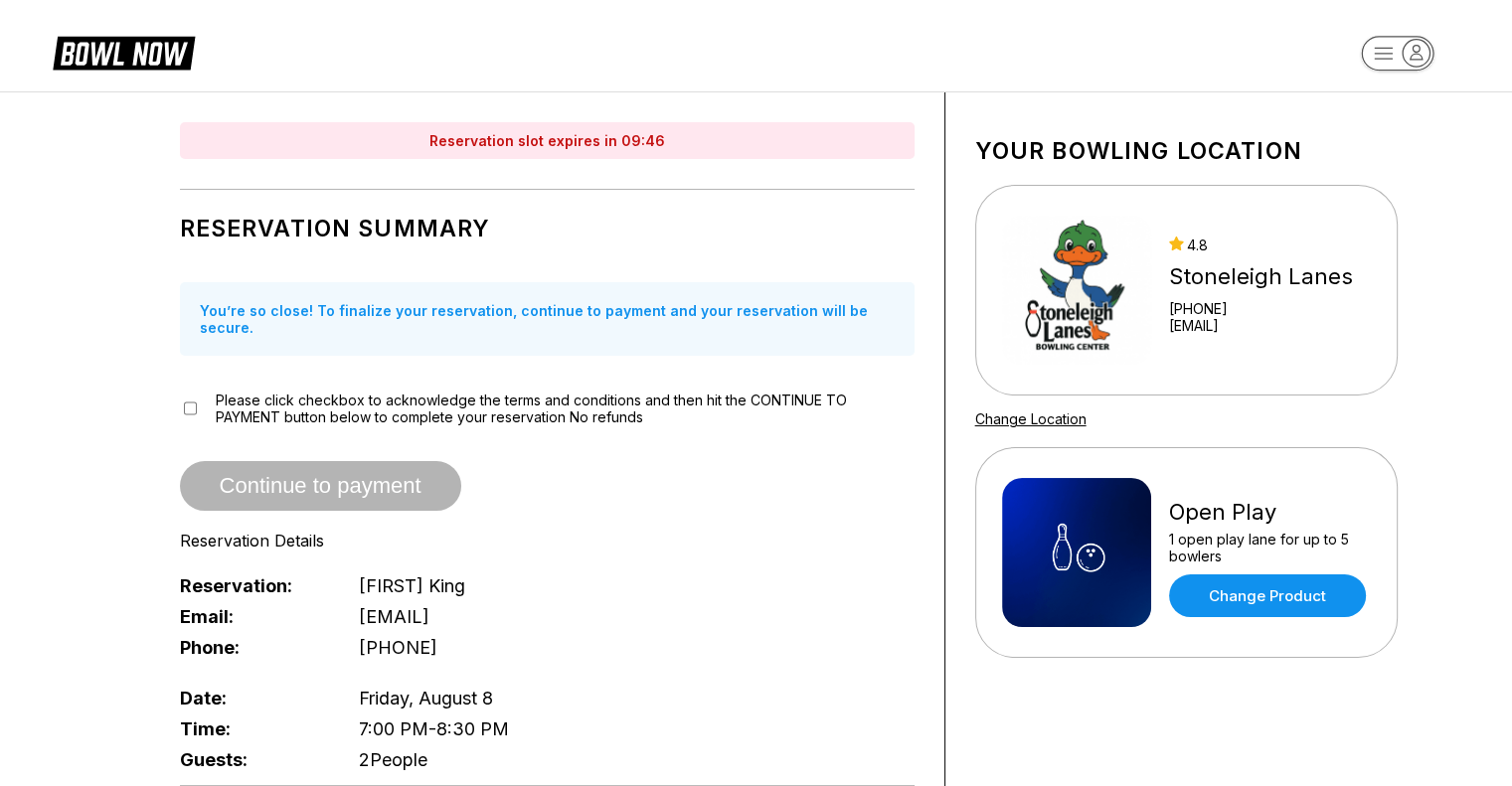 click on "Please click checkbox to acknowledge the terms and conditions and then hit the CONTINUE TO PAYMENT button below to complete your reservation
No refunds" at bounding box center (547, 408) 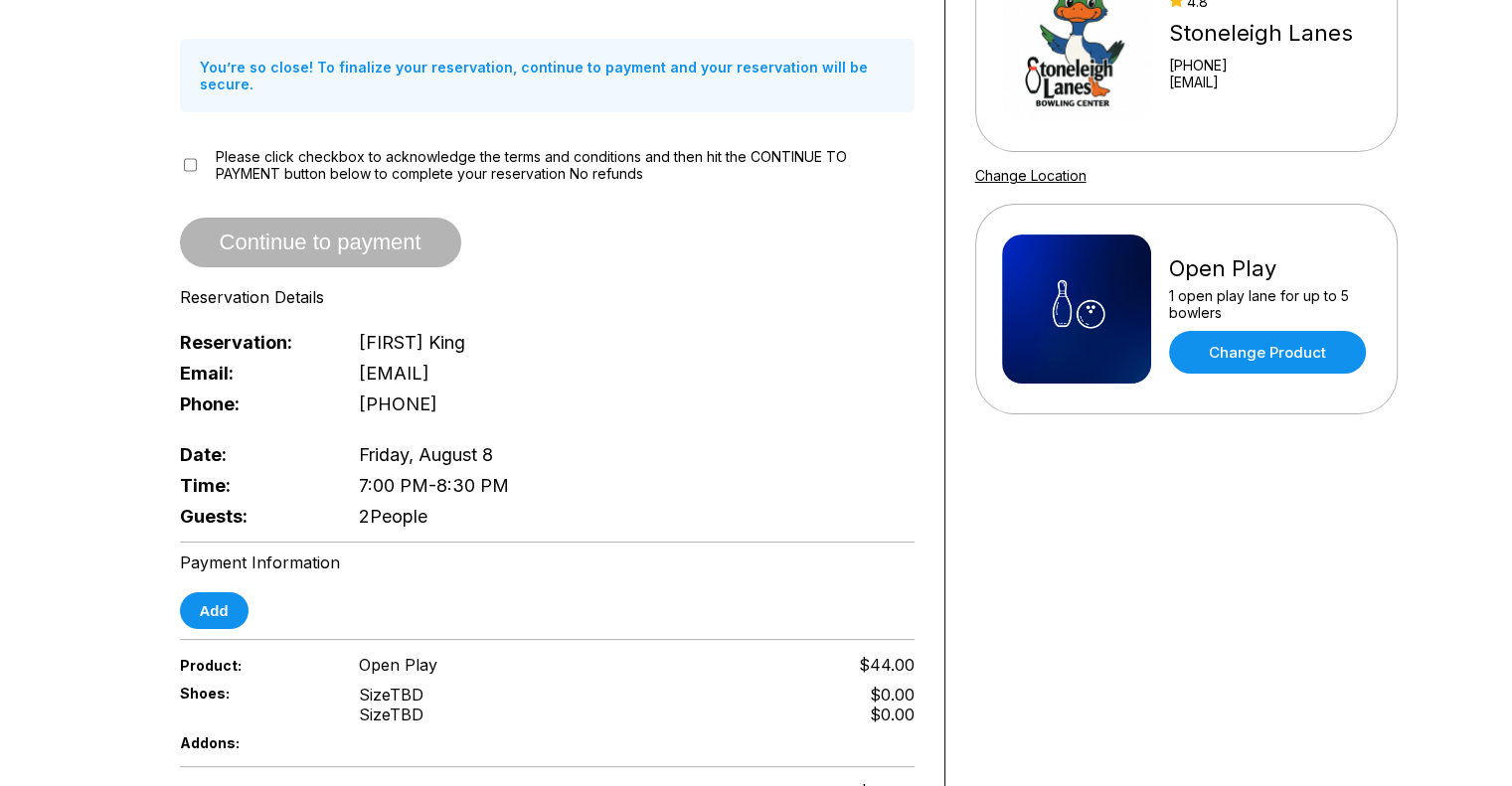 scroll, scrollTop: 298, scrollLeft: 0, axis: vertical 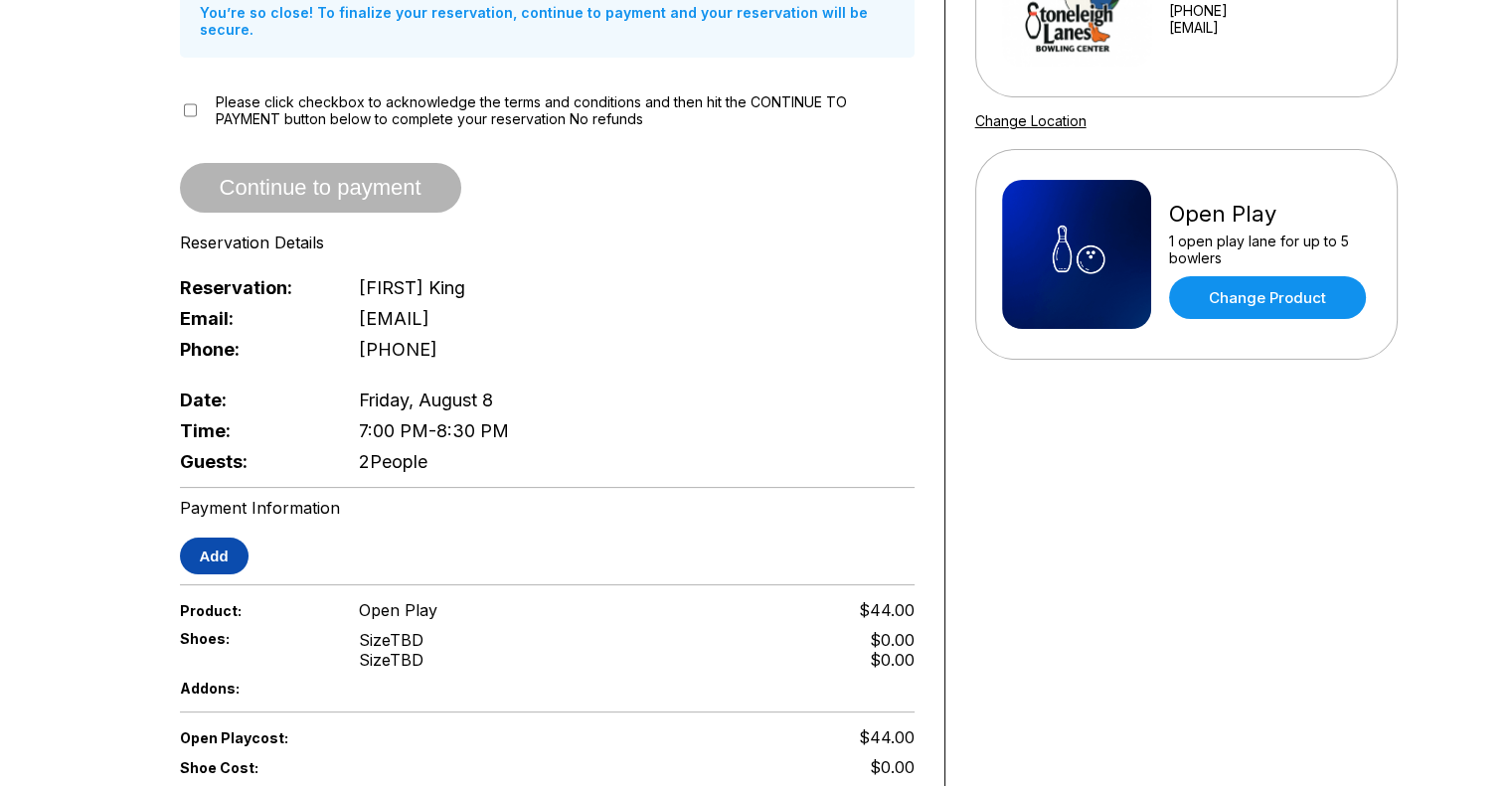 click on "Add" at bounding box center (214, 555) 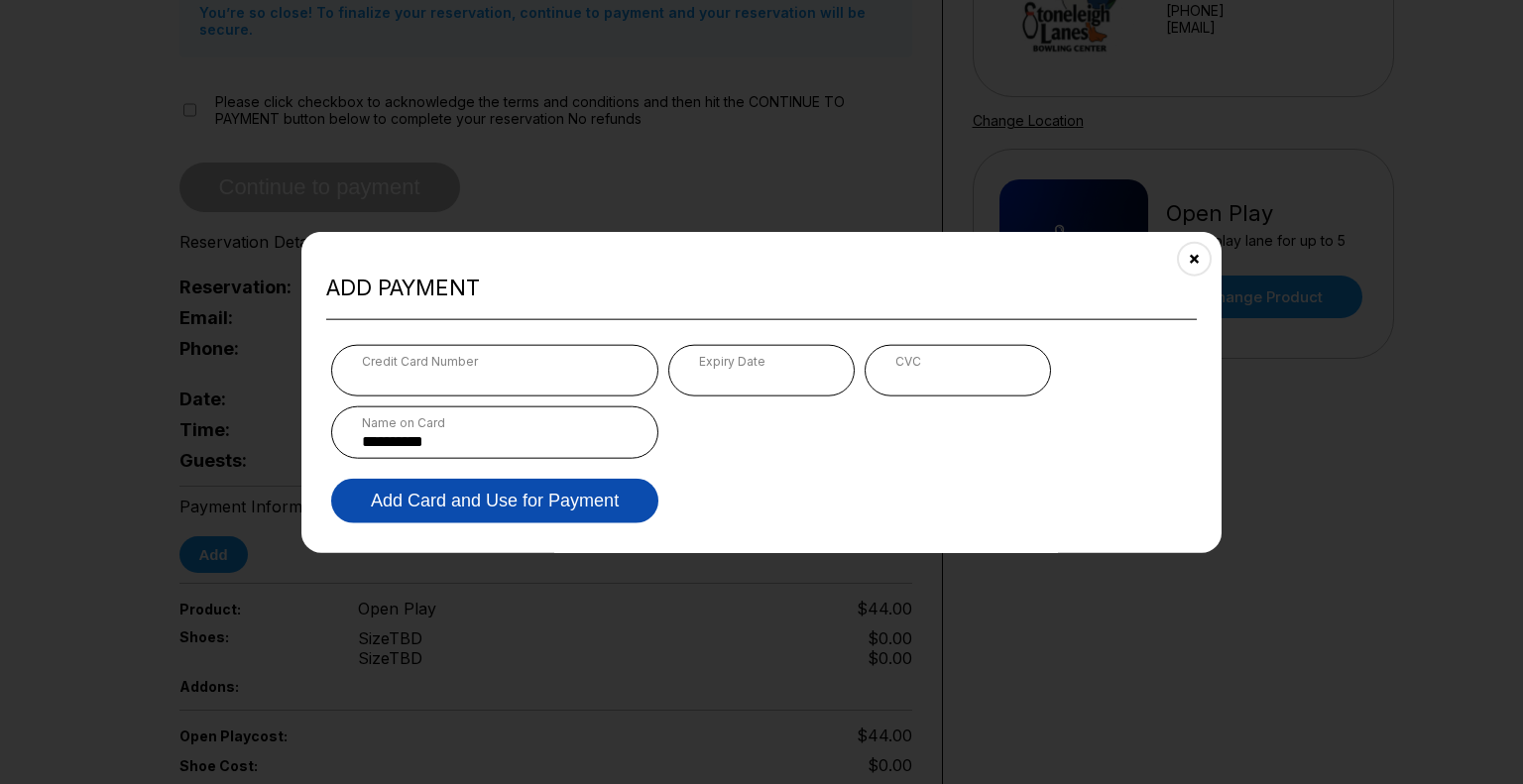 type on "**********" 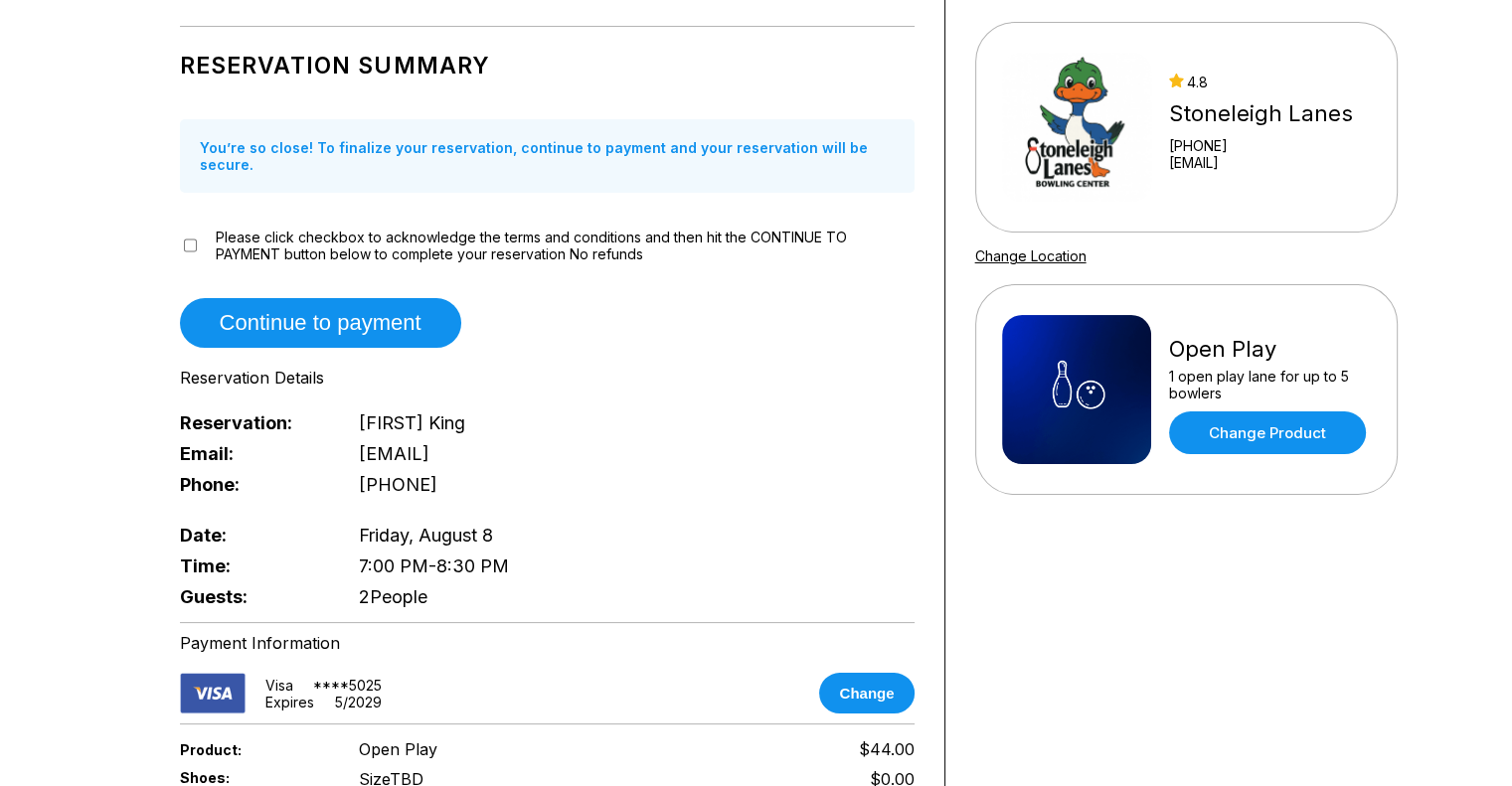 scroll, scrollTop: 0, scrollLeft: 0, axis: both 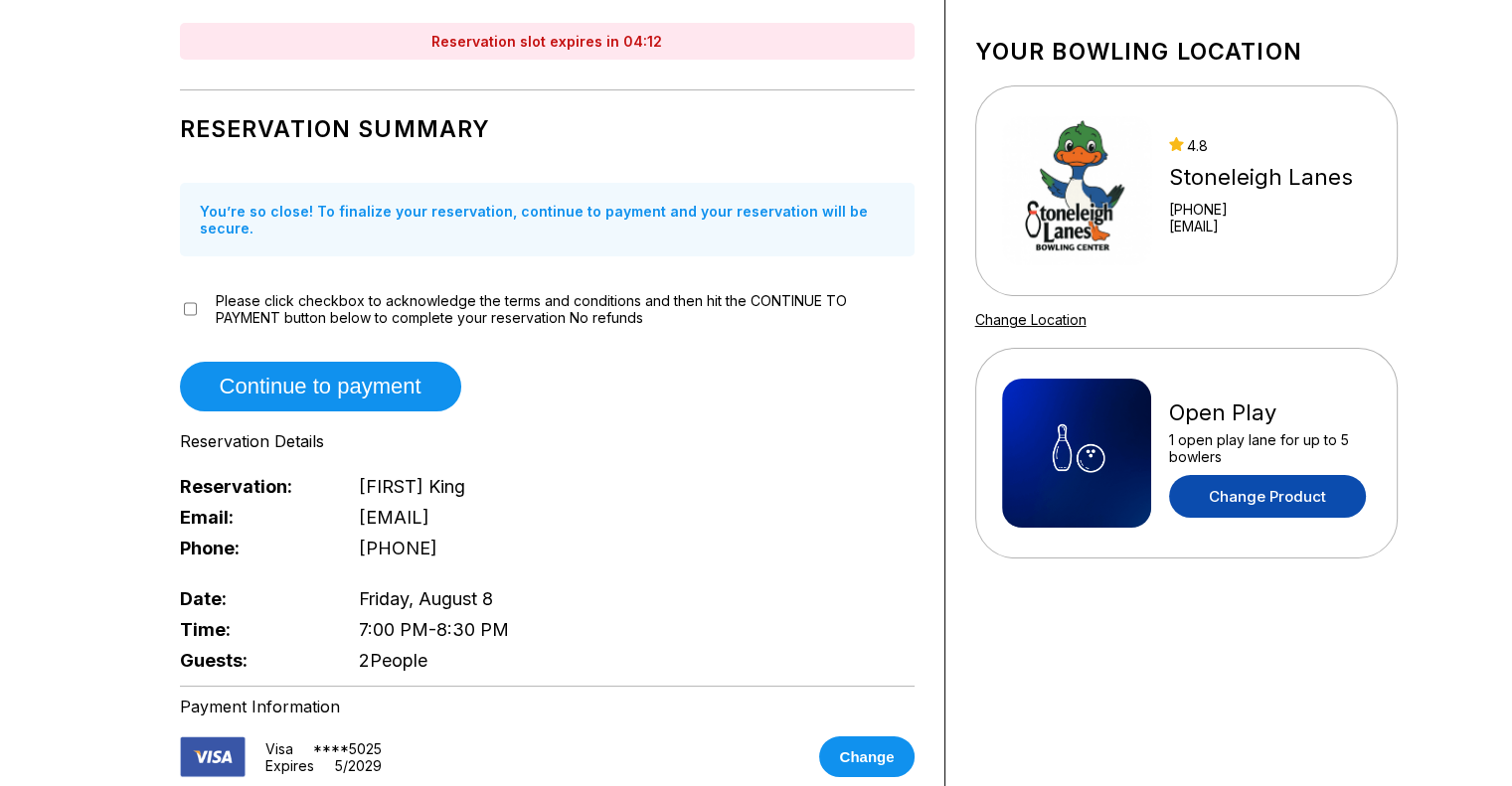 click on "Change Product" at bounding box center (1267, 496) 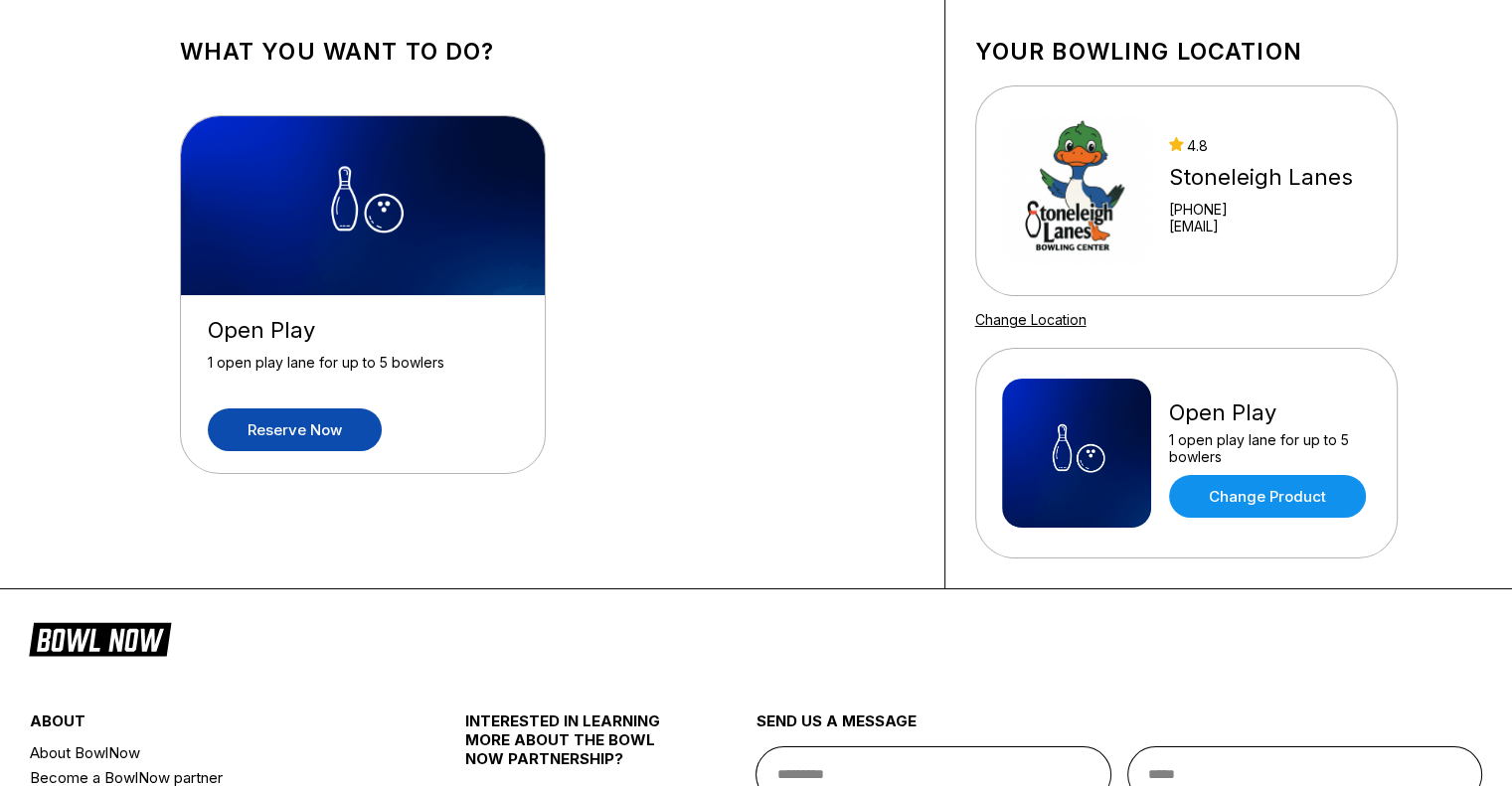 scroll, scrollTop: 0, scrollLeft: 0, axis: both 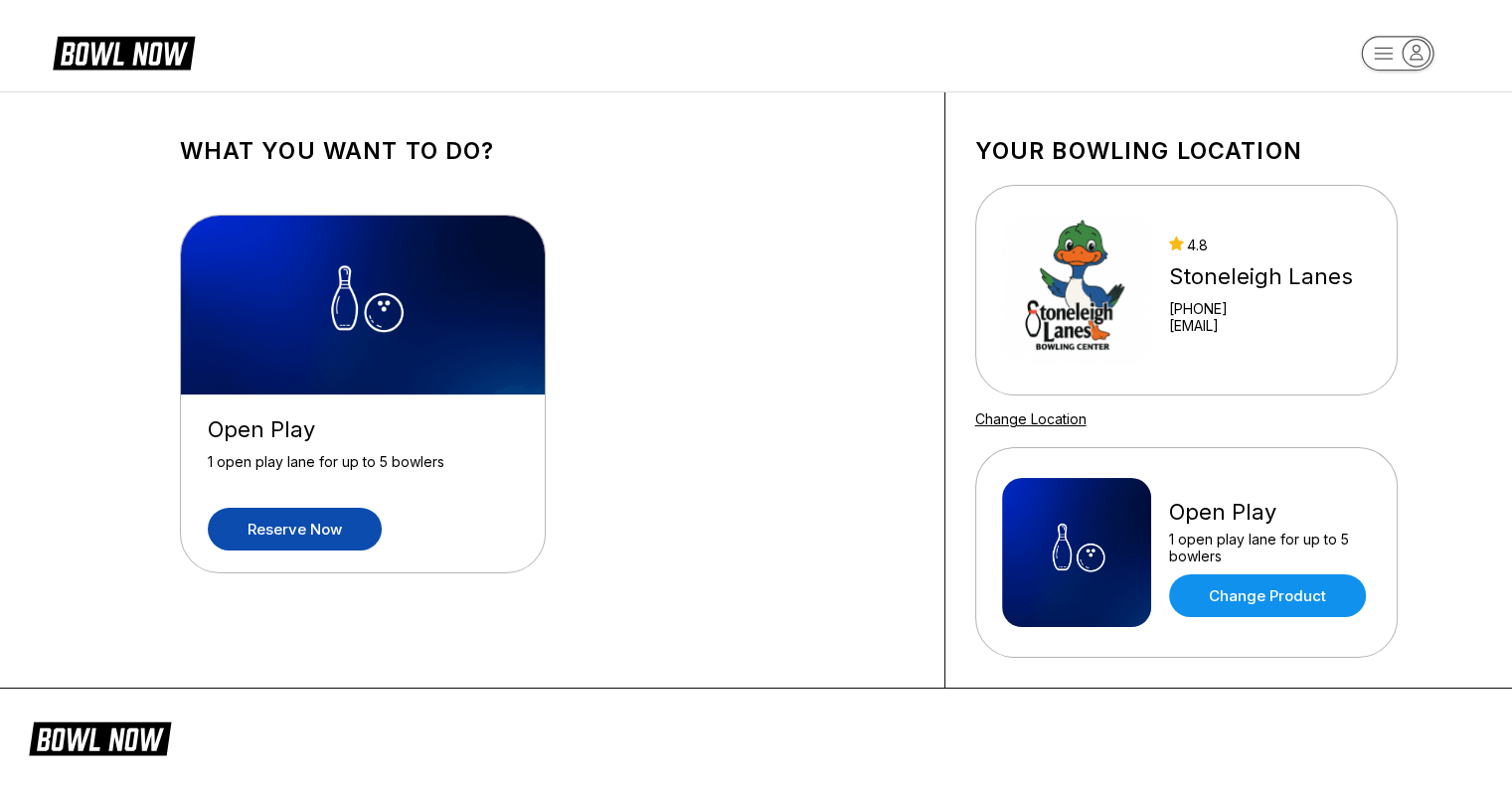 click on "Reserve now" at bounding box center (294, 529) 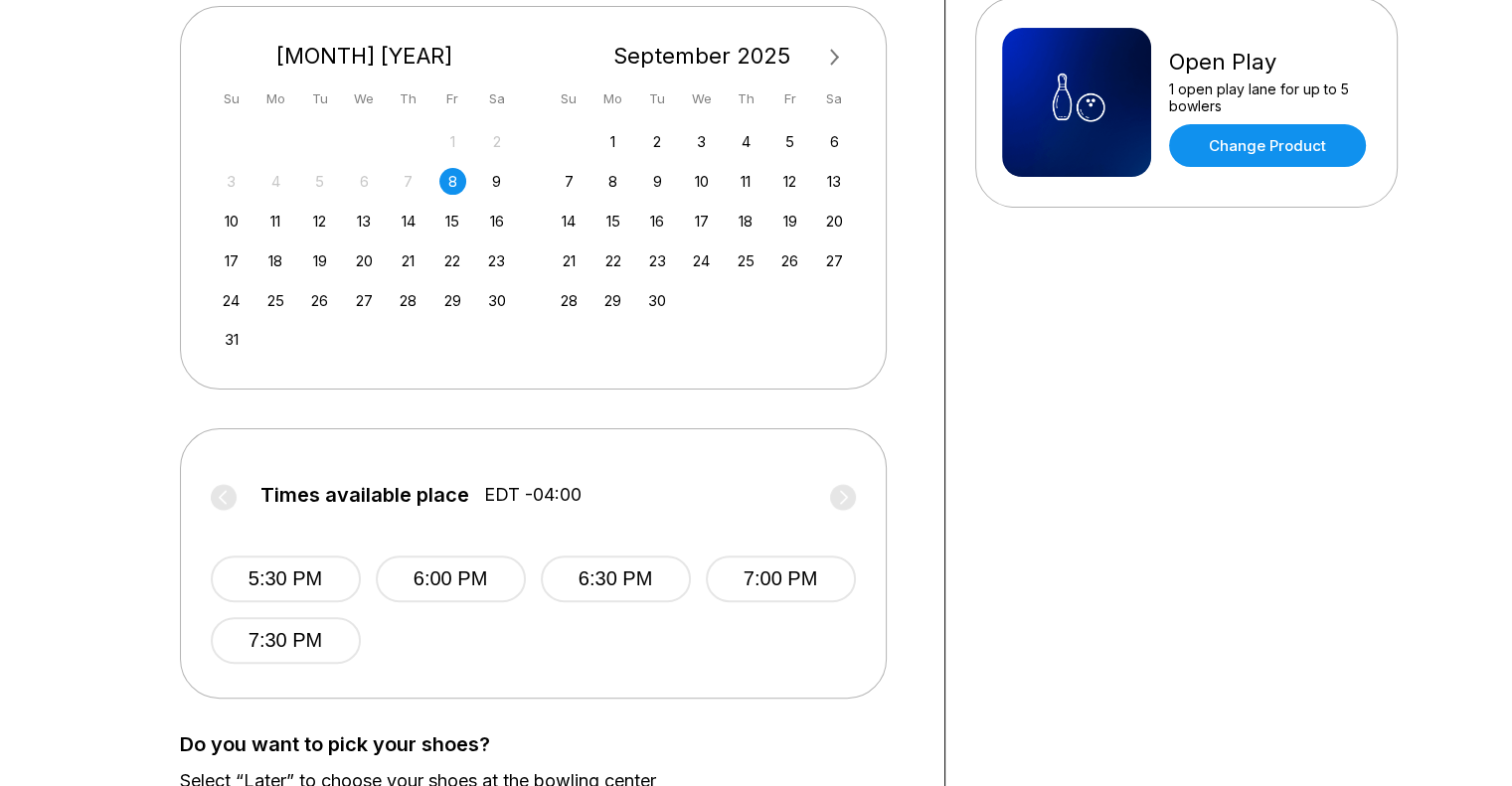 scroll, scrollTop: 497, scrollLeft: 0, axis: vertical 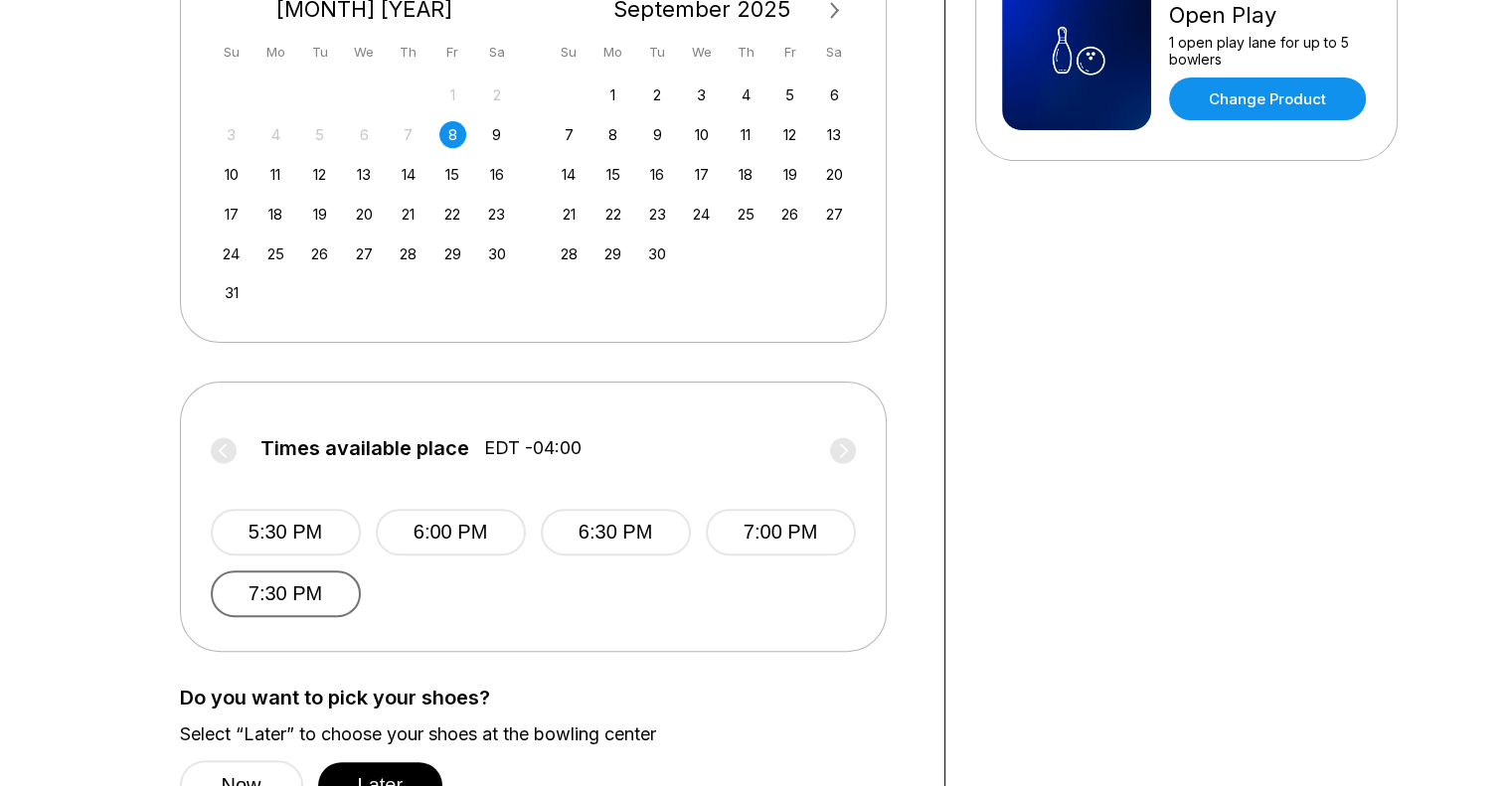click on "7:30 PM" at bounding box center (285, 593) 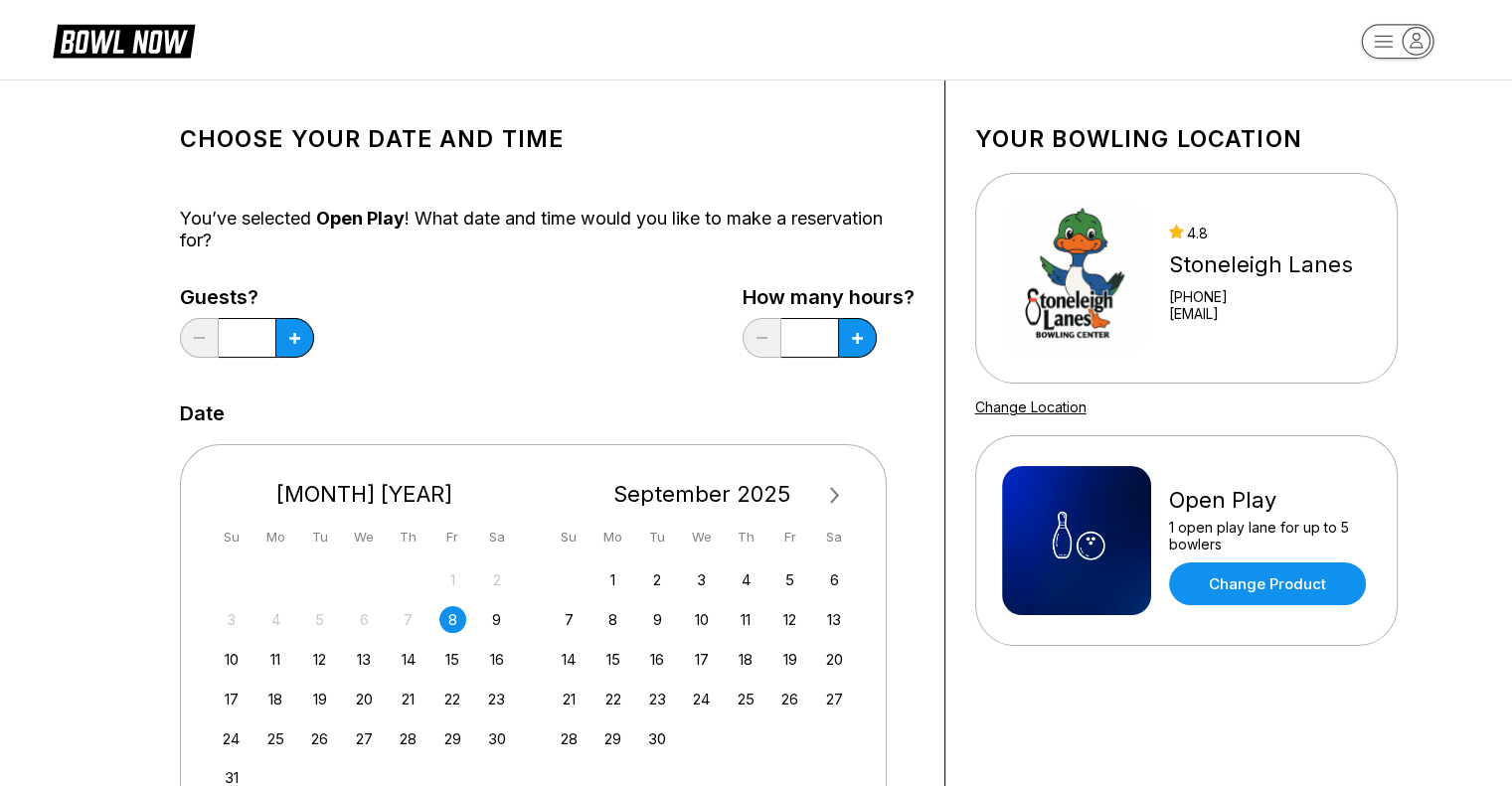 scroll, scrollTop: 0, scrollLeft: 0, axis: both 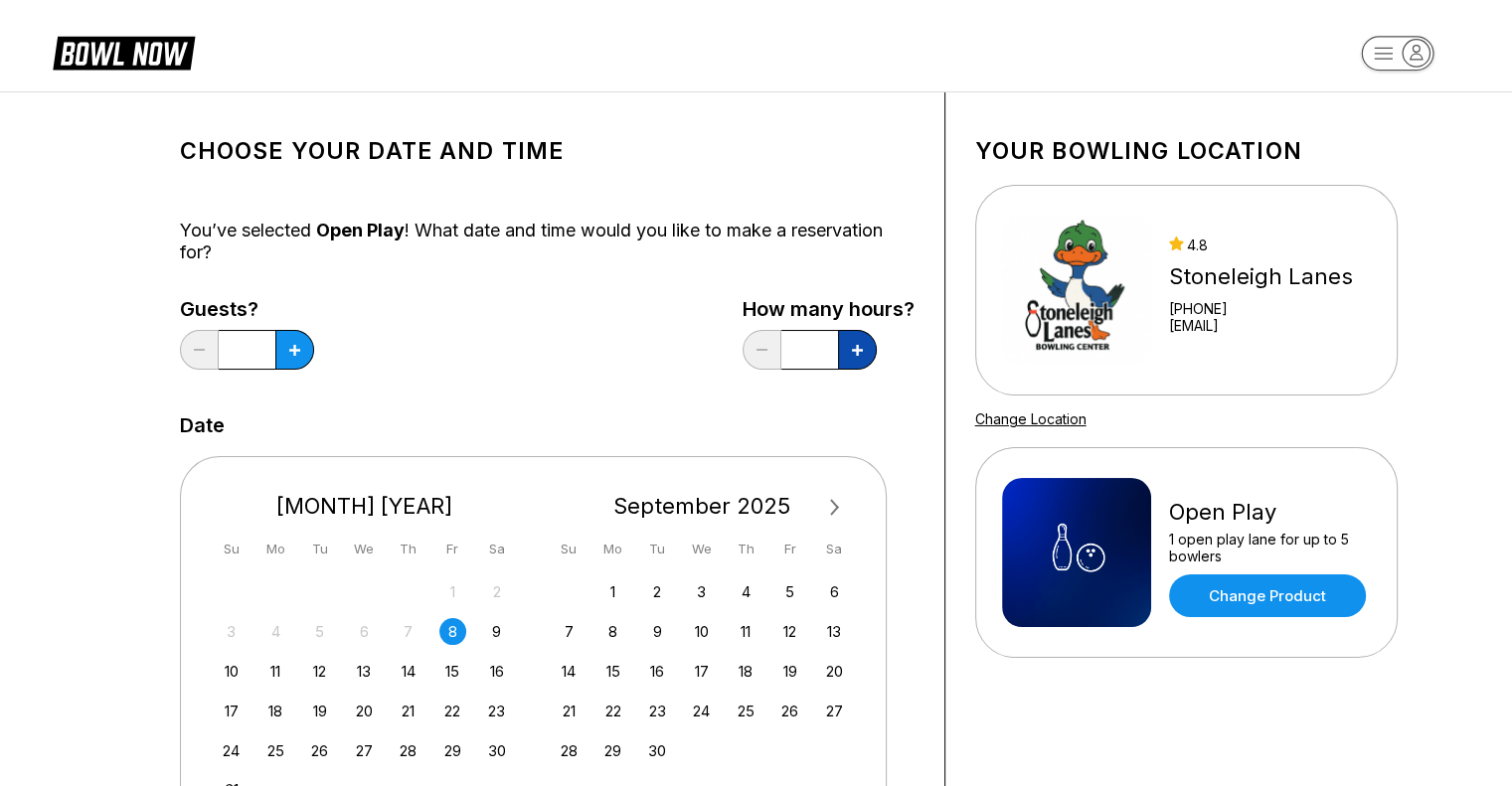click at bounding box center [294, 350] 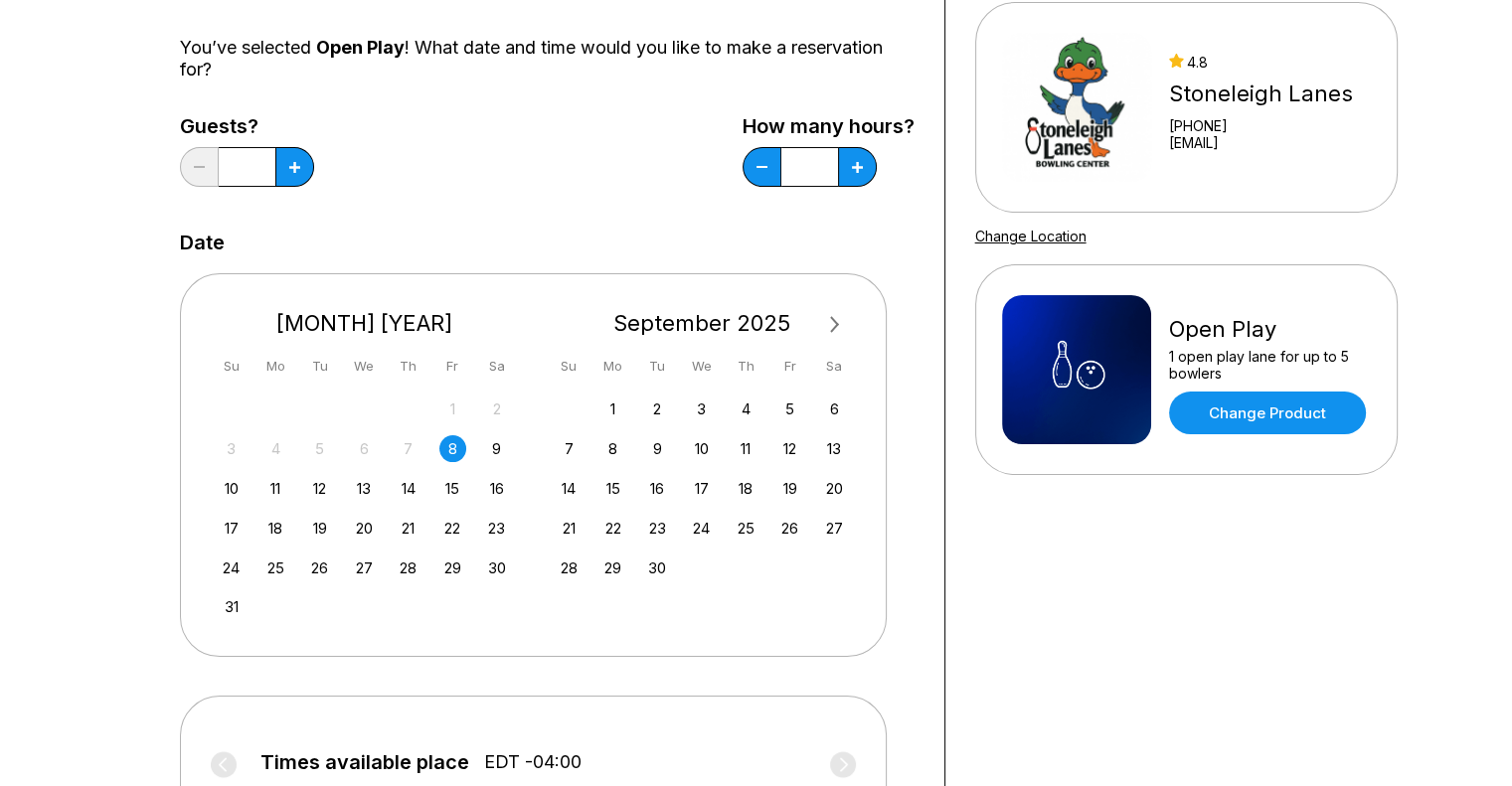 scroll, scrollTop: 0, scrollLeft: 0, axis: both 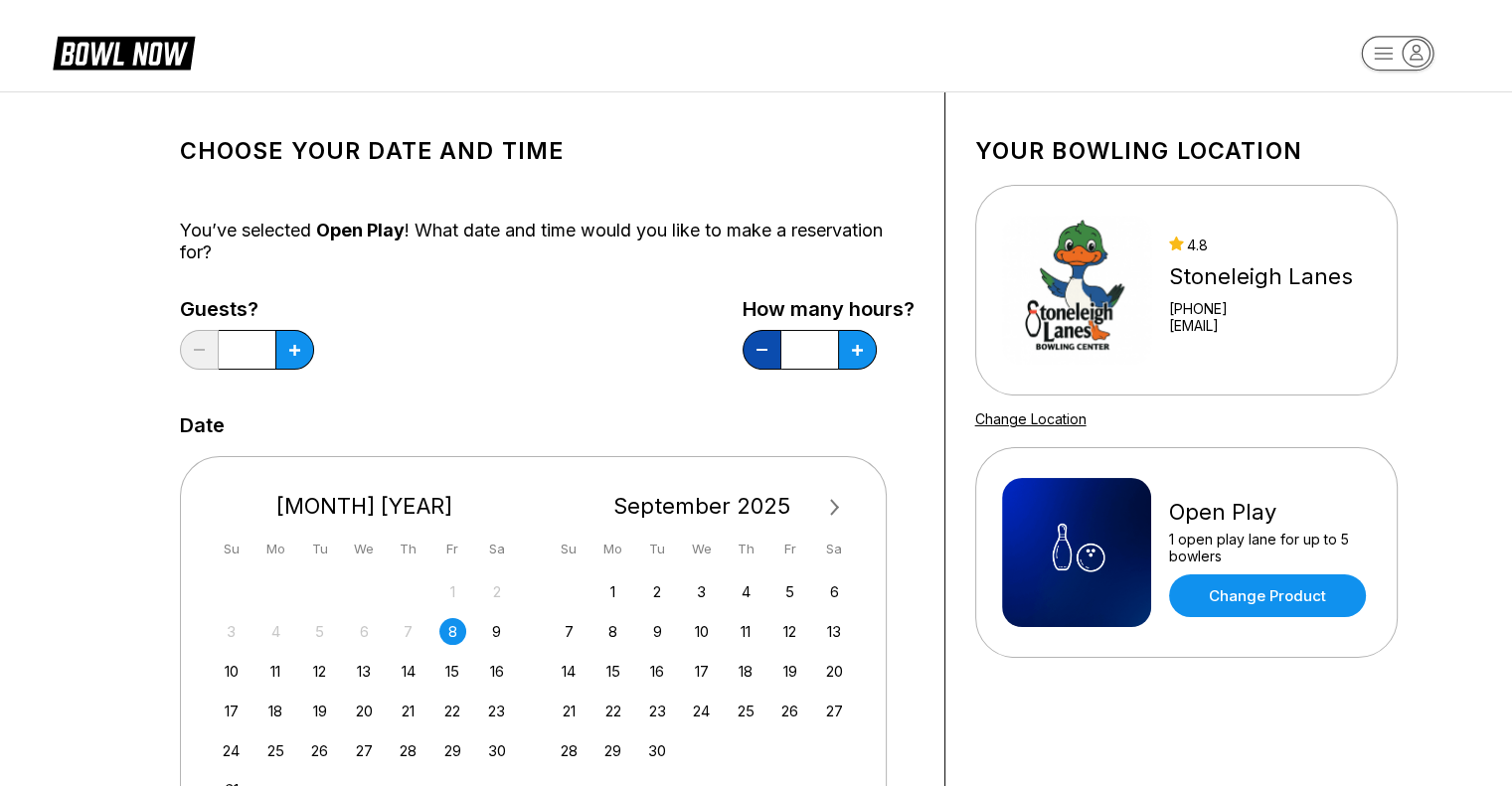 click at bounding box center (199, 350) 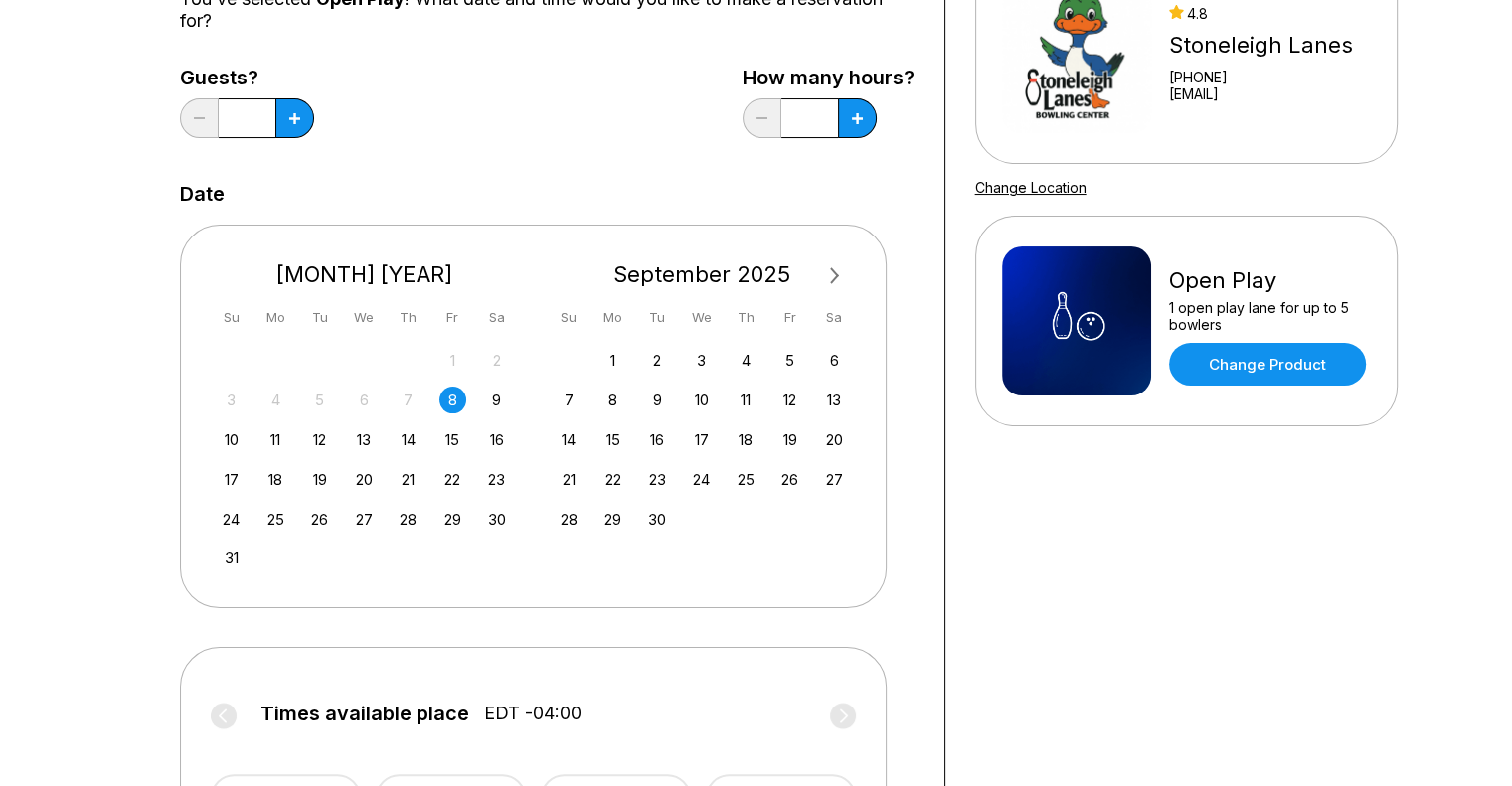 scroll, scrollTop: 99, scrollLeft: 0, axis: vertical 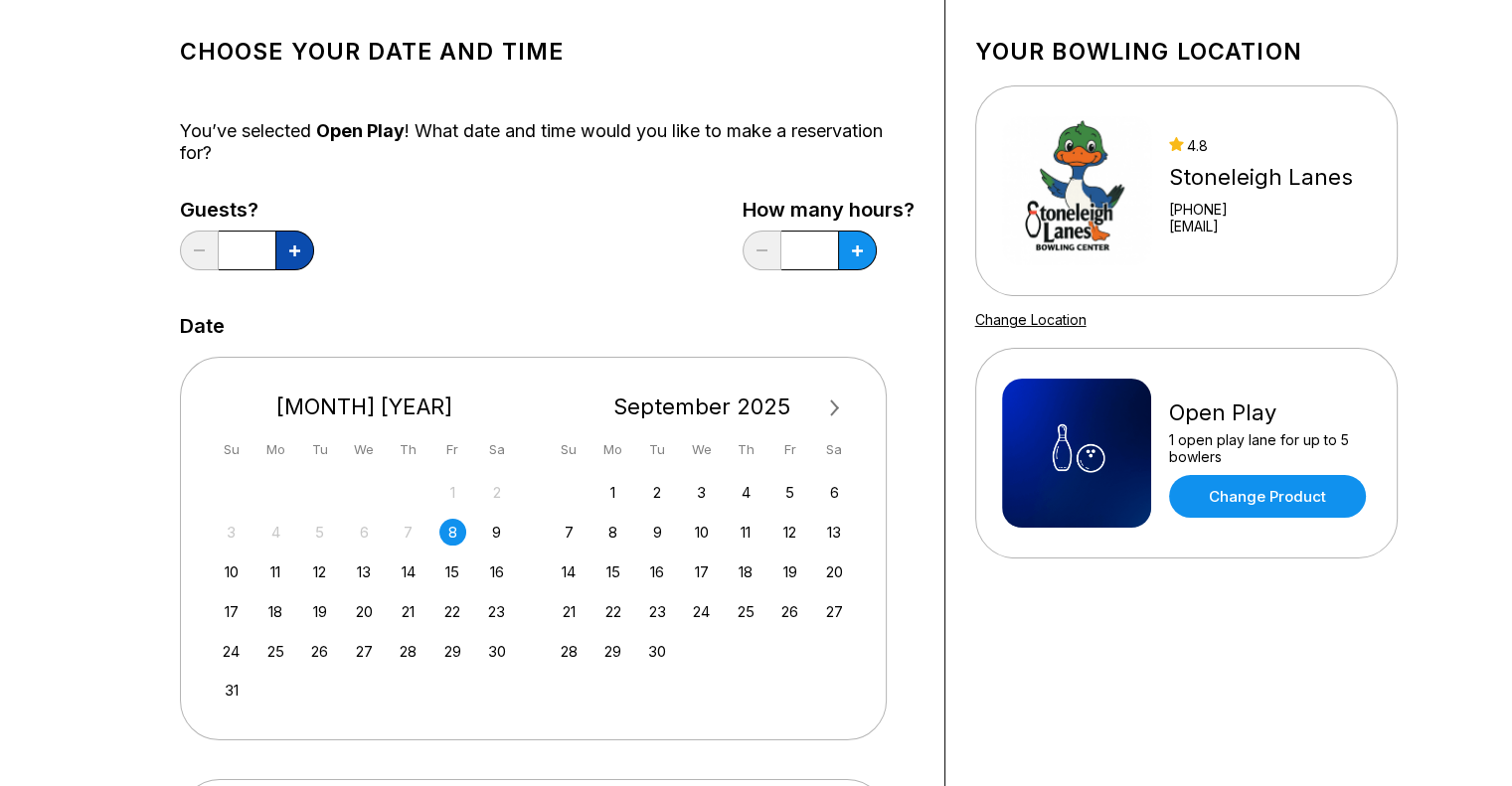 click at bounding box center [294, 250] 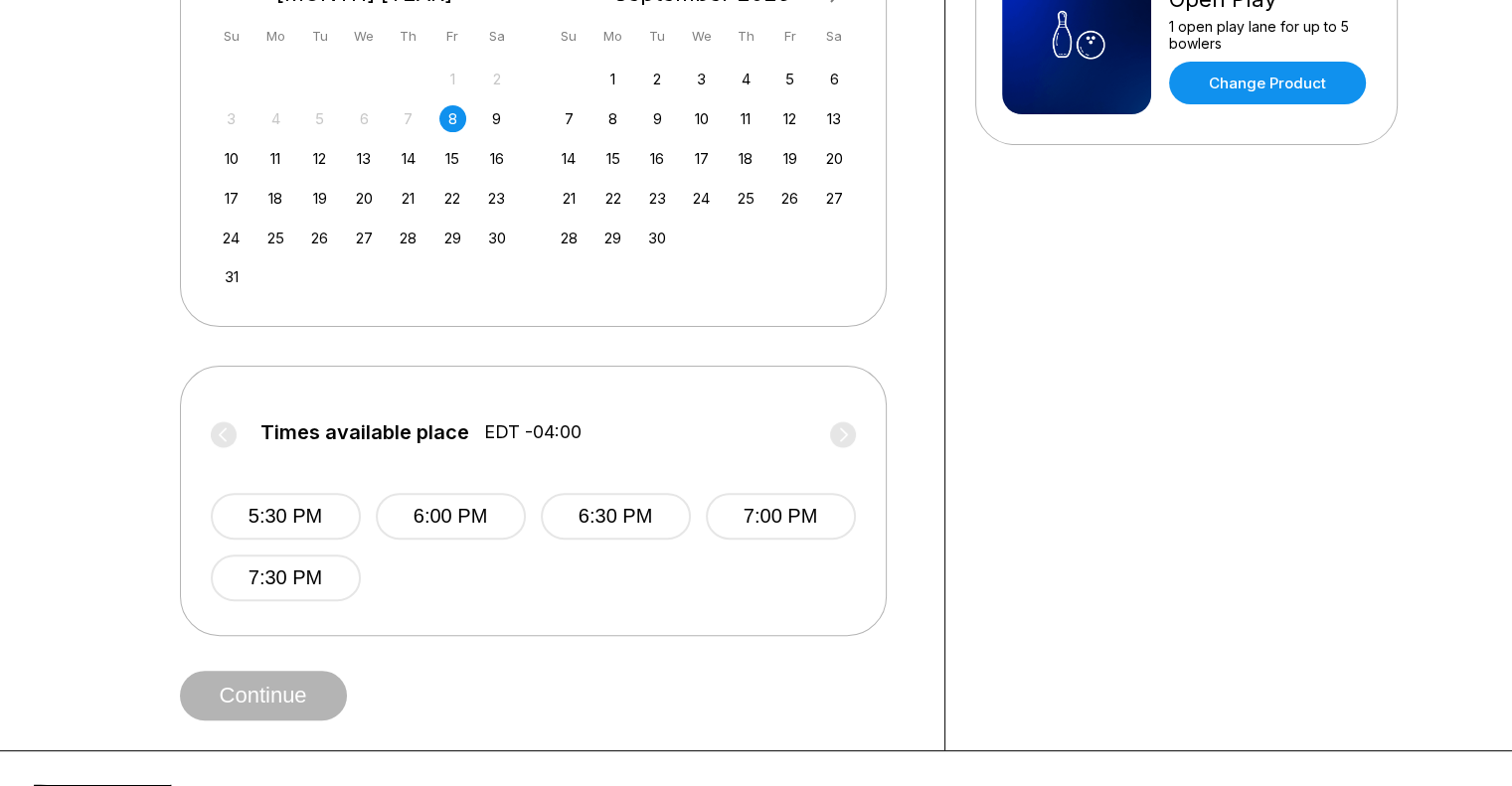 scroll, scrollTop: 596, scrollLeft: 0, axis: vertical 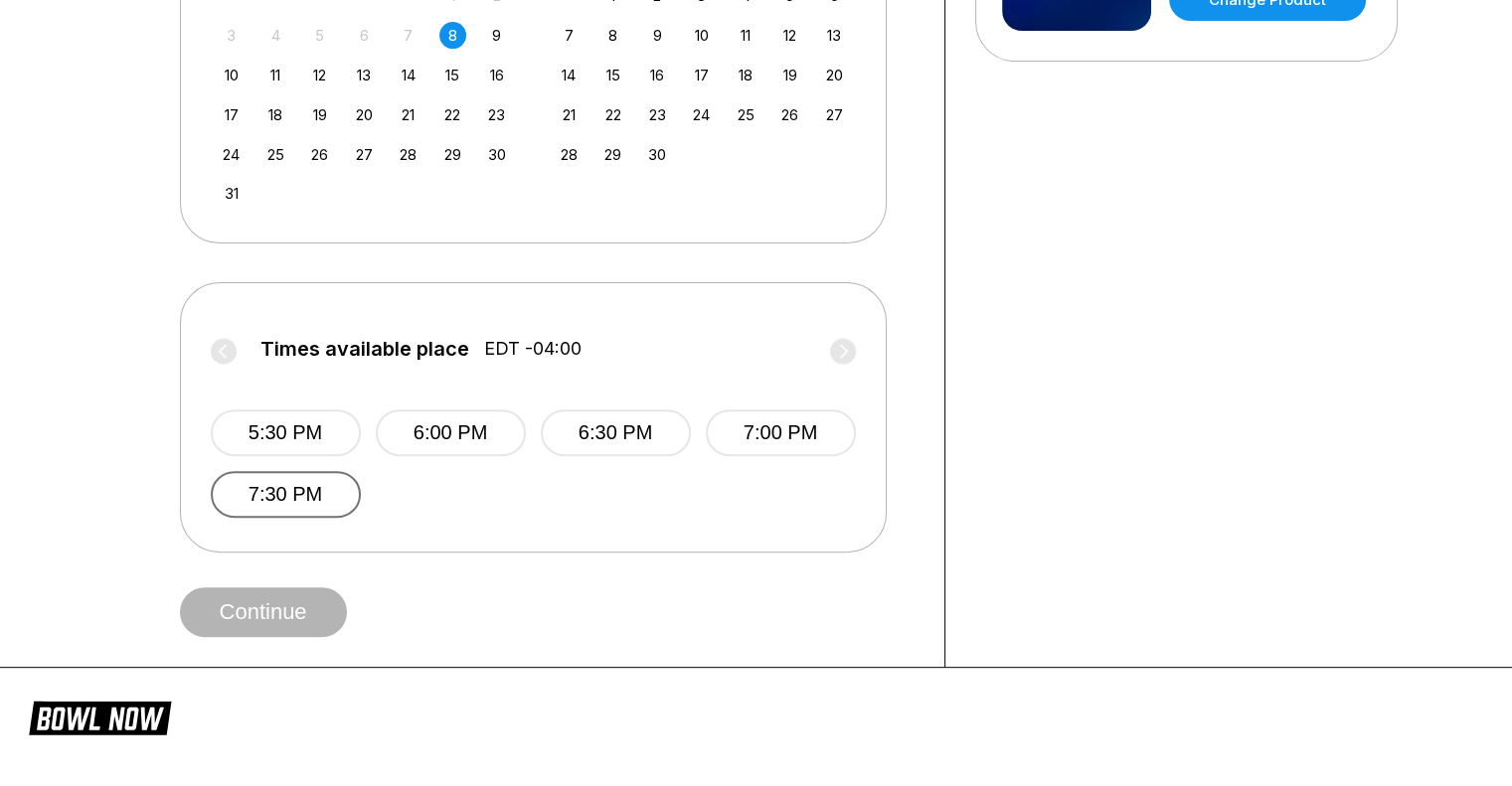 click on "7:30 PM" at bounding box center [285, 494] 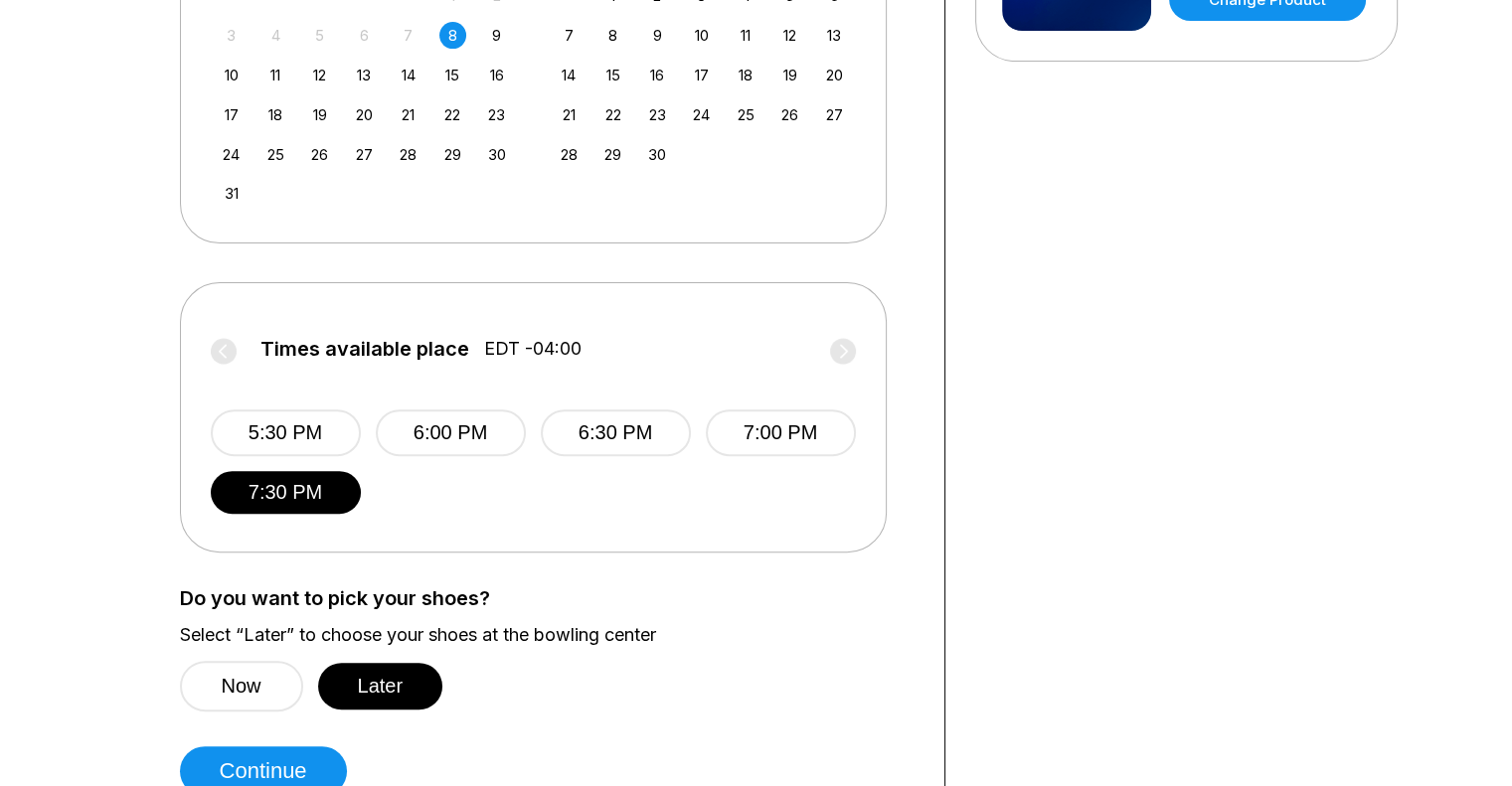 scroll, scrollTop: 795, scrollLeft: 0, axis: vertical 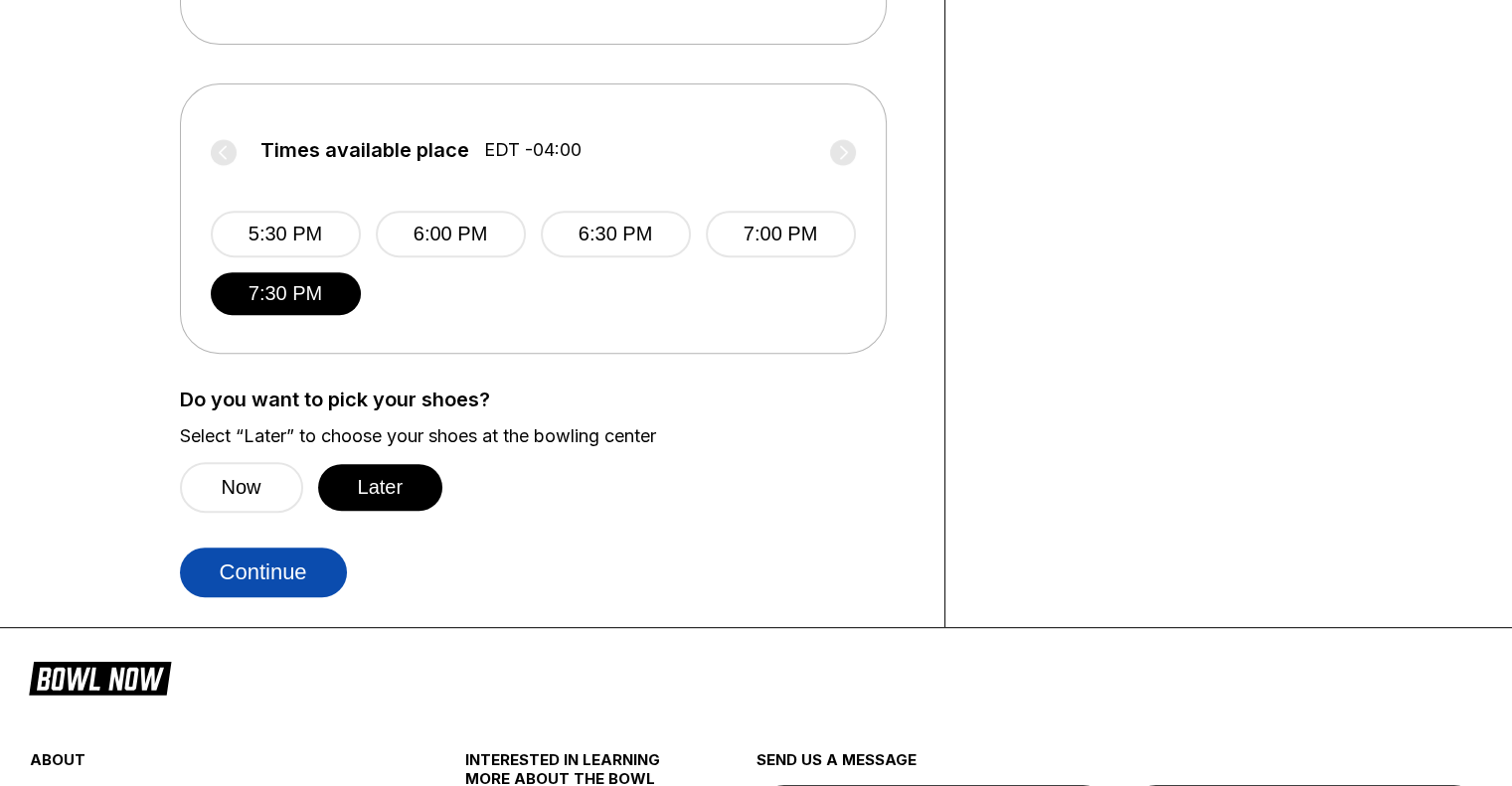 click on "Continue" at bounding box center (263, 572) 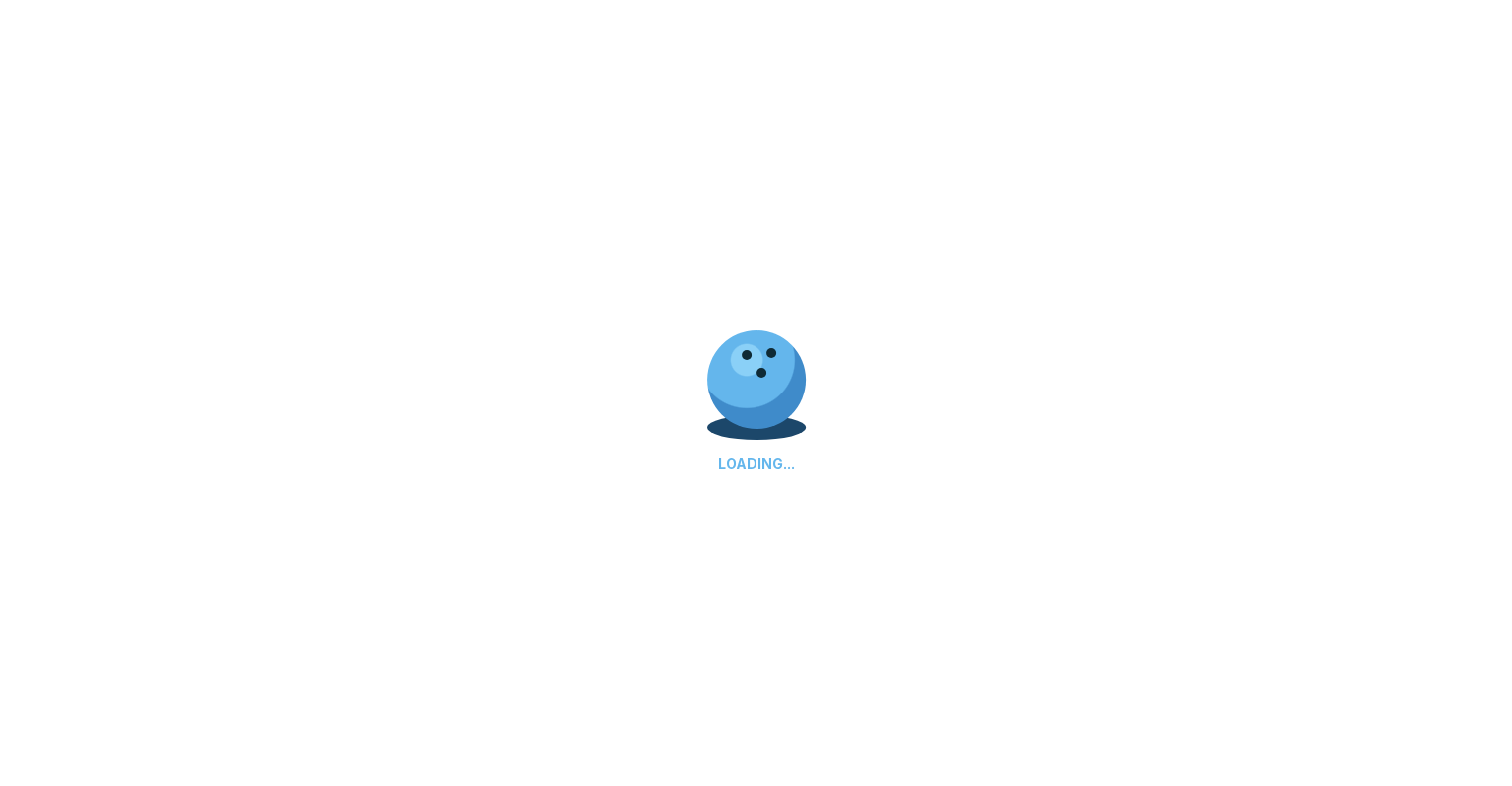 scroll, scrollTop: 0, scrollLeft: 0, axis: both 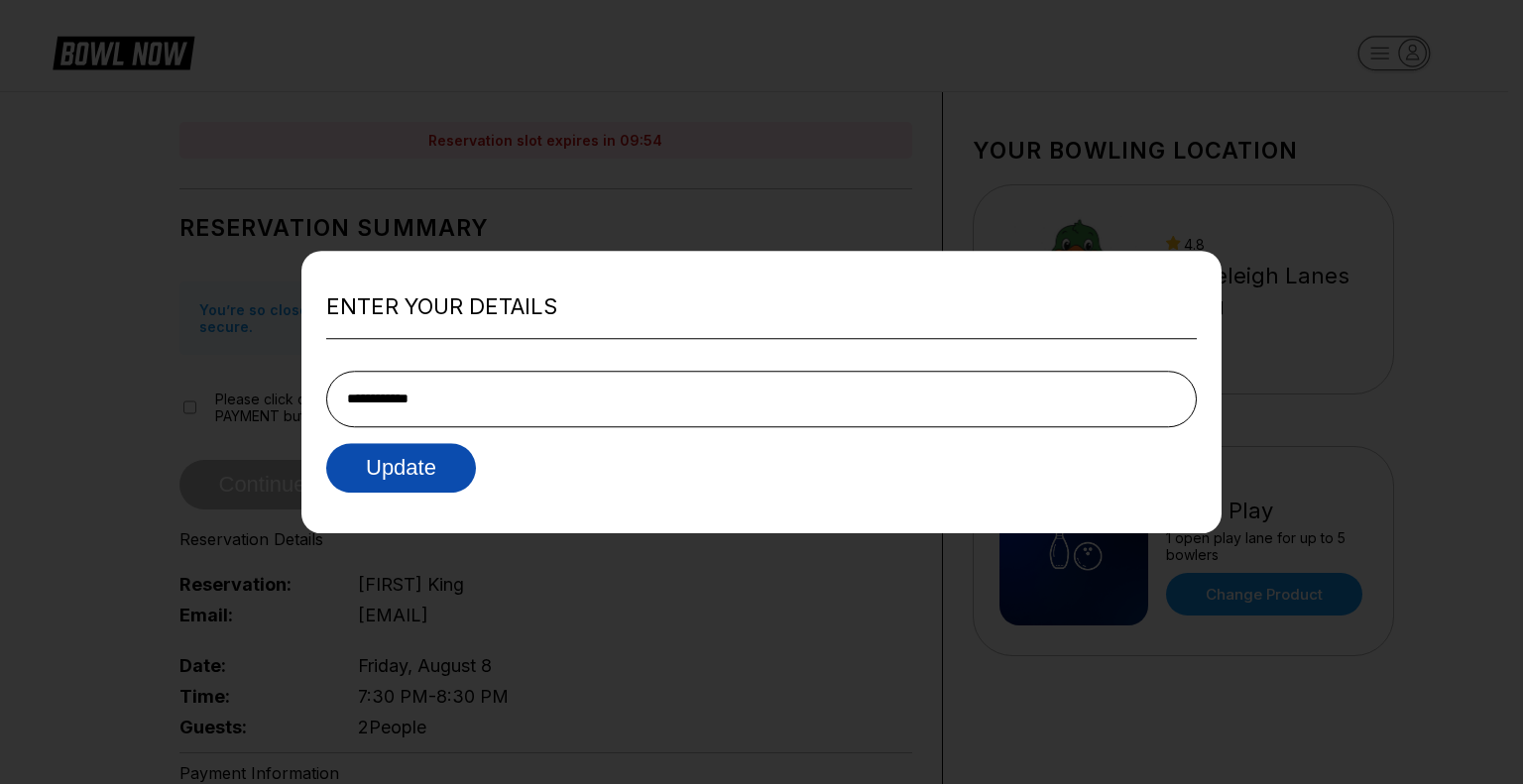 type on "**********" 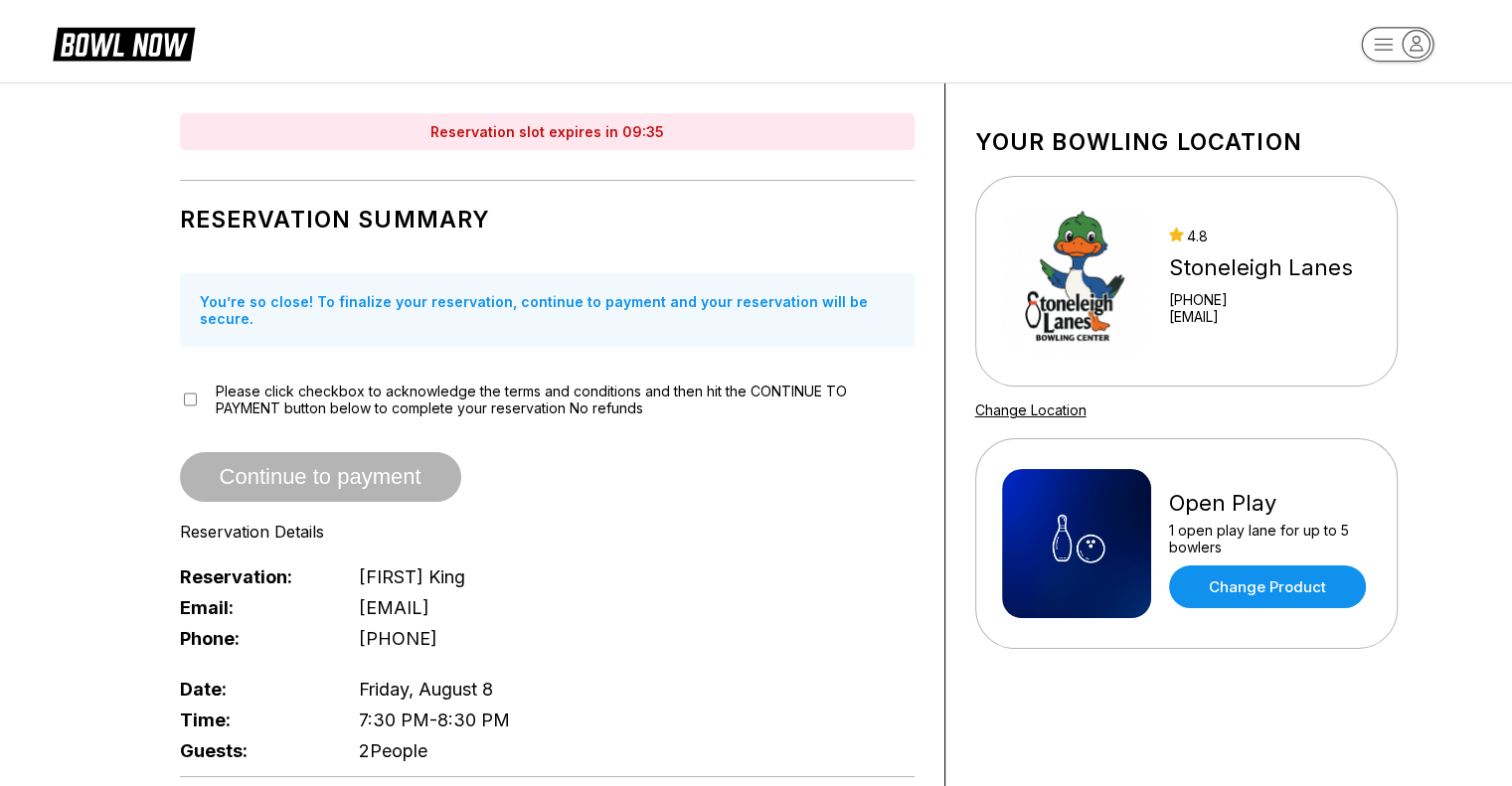 scroll, scrollTop: 0, scrollLeft: 0, axis: both 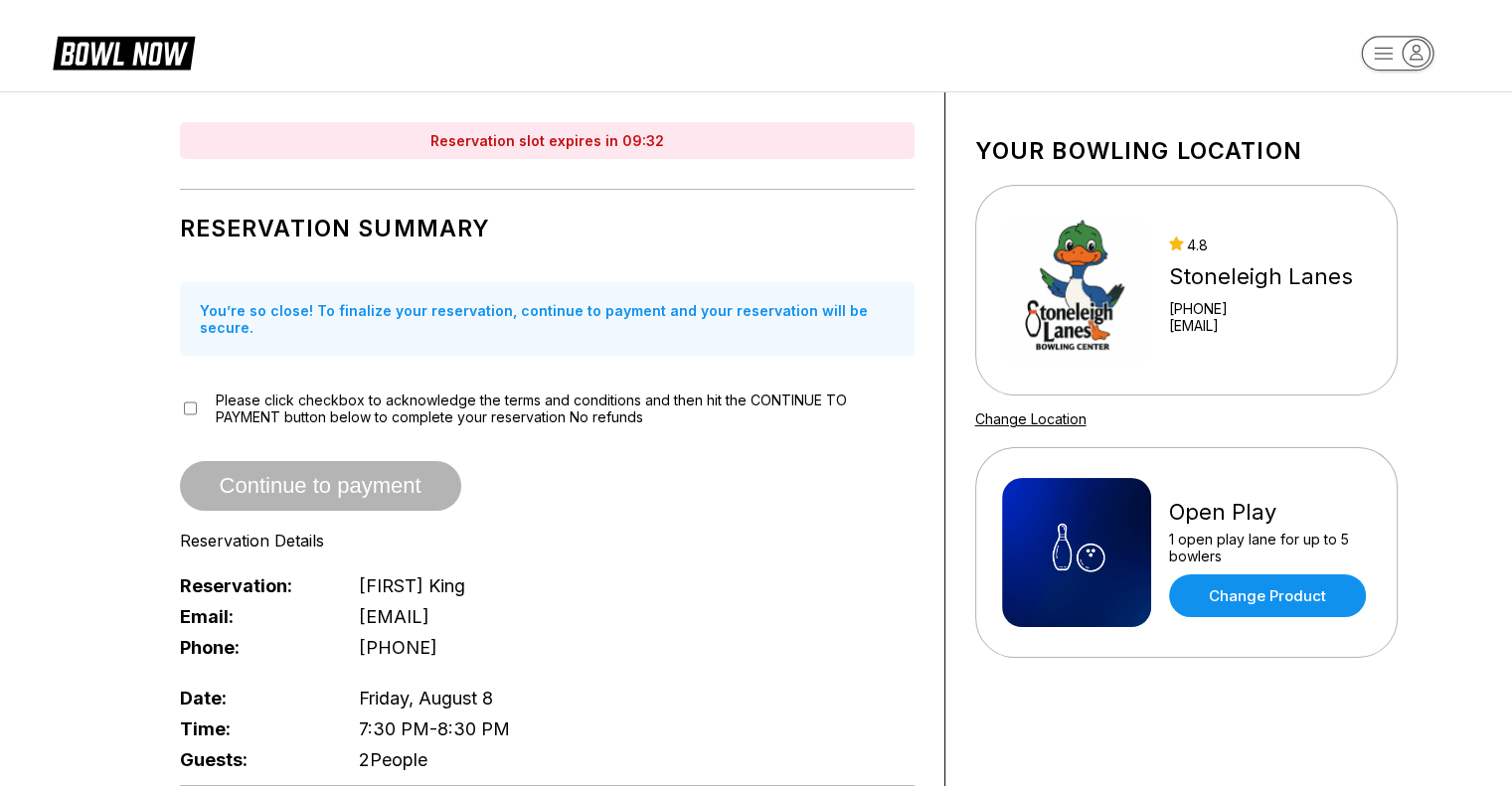 click 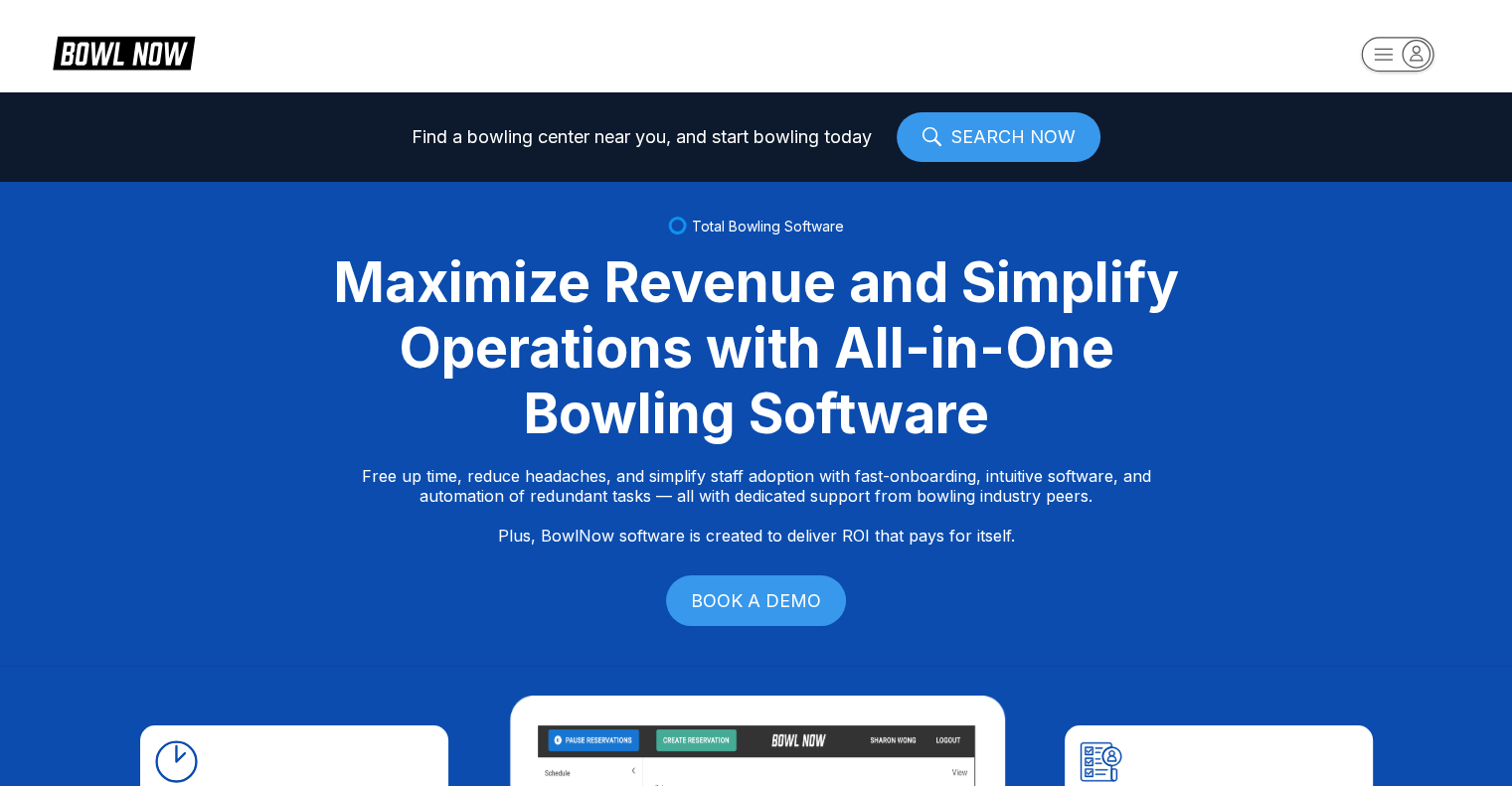 click 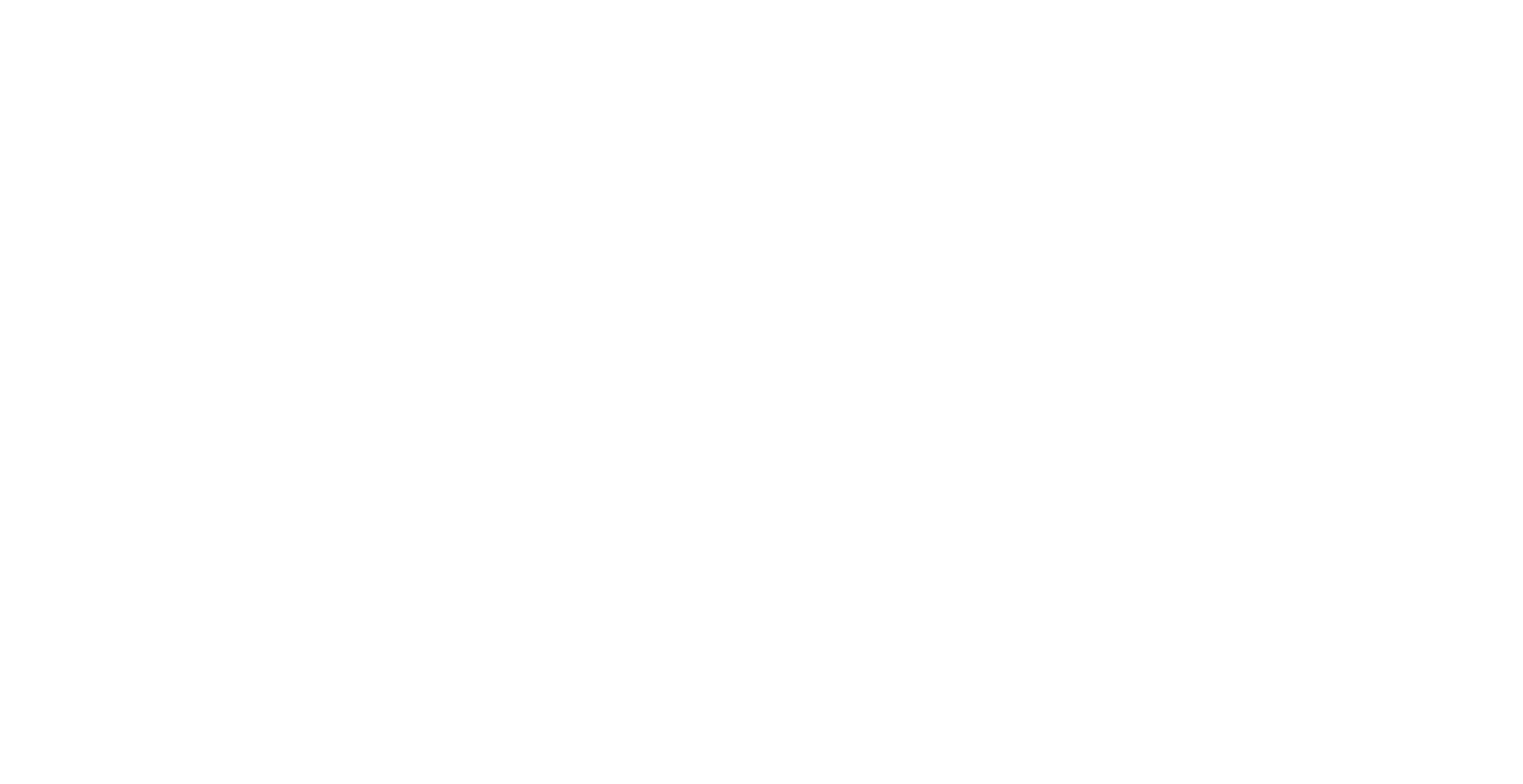 scroll, scrollTop: 0, scrollLeft: 0, axis: both 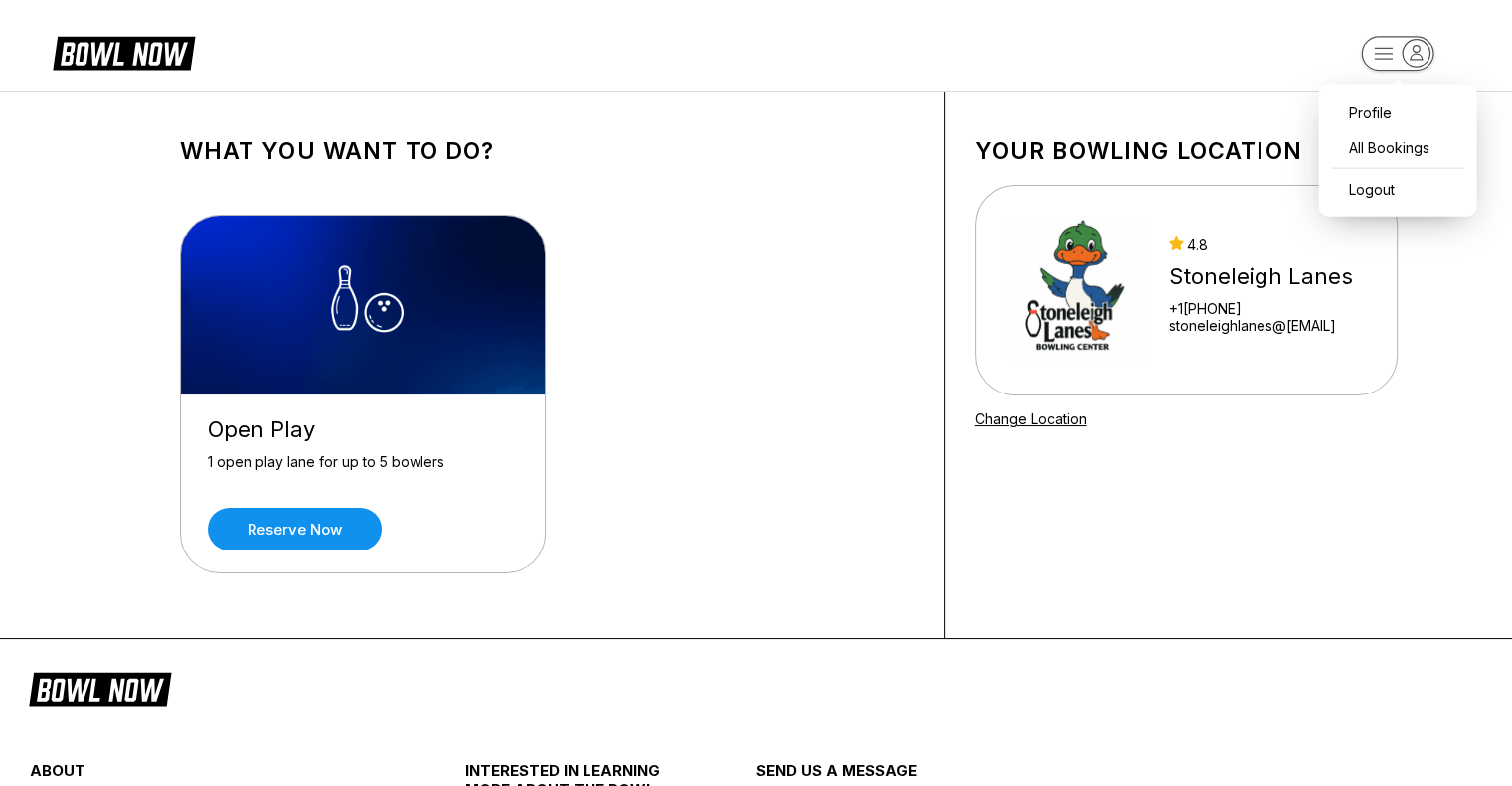 click 